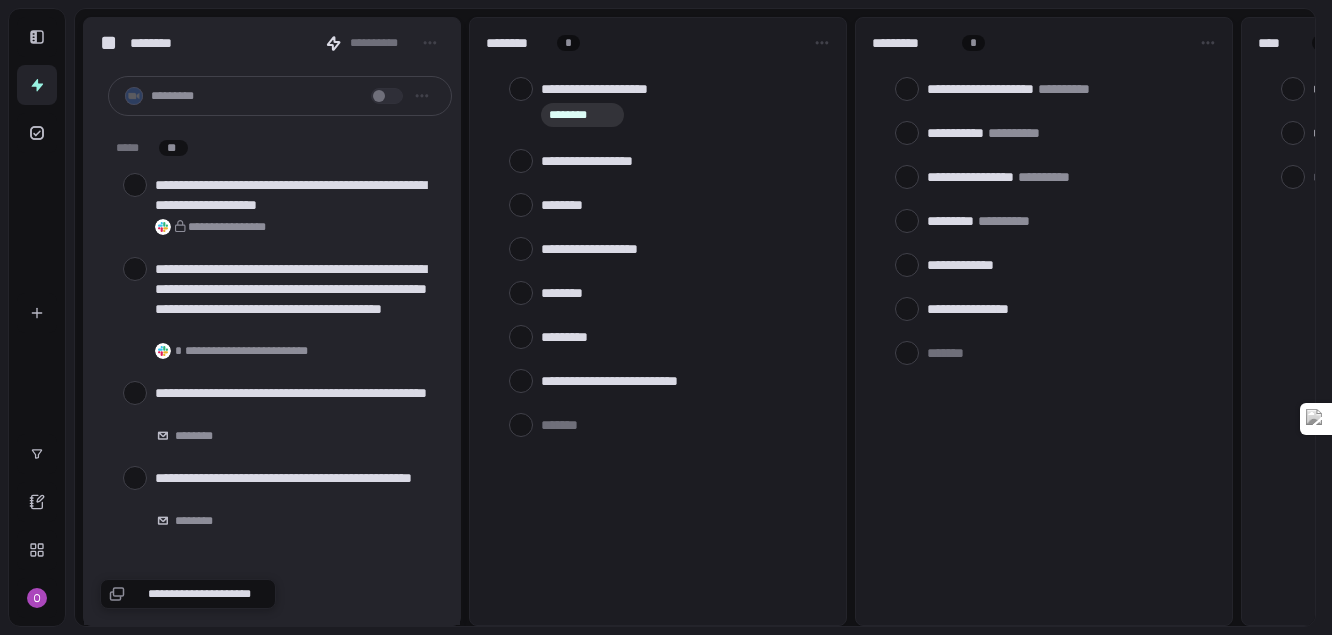 scroll, scrollTop: 0, scrollLeft: 0, axis: both 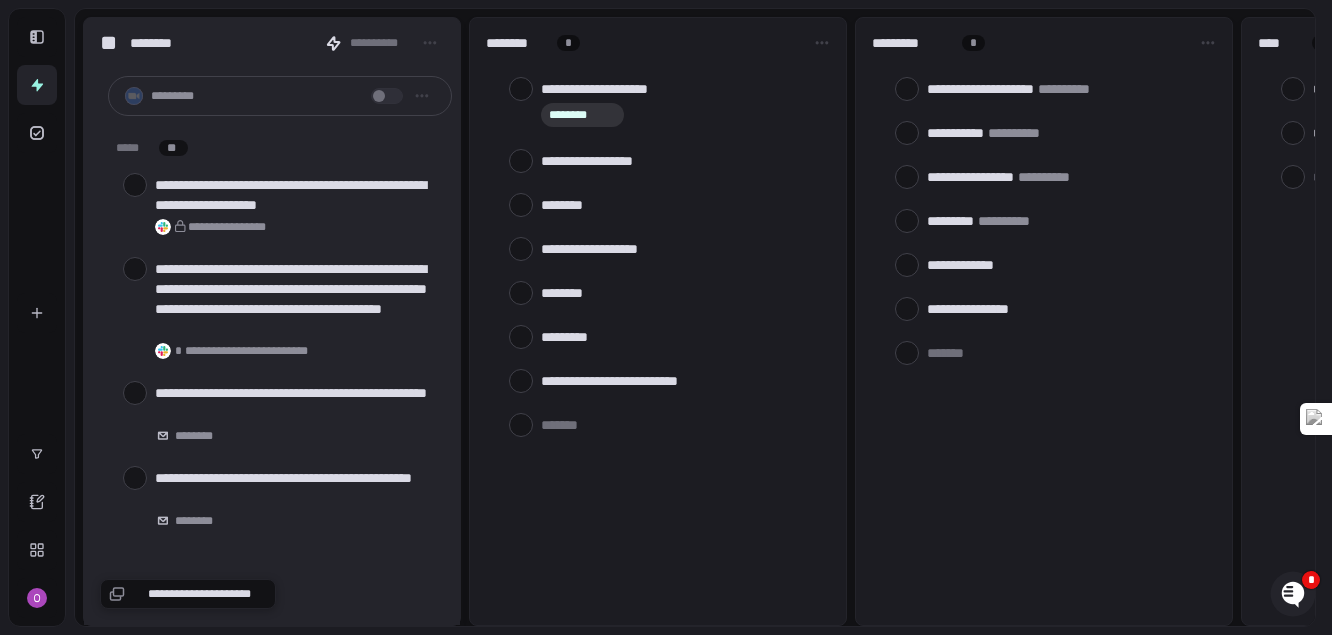 type on "*" 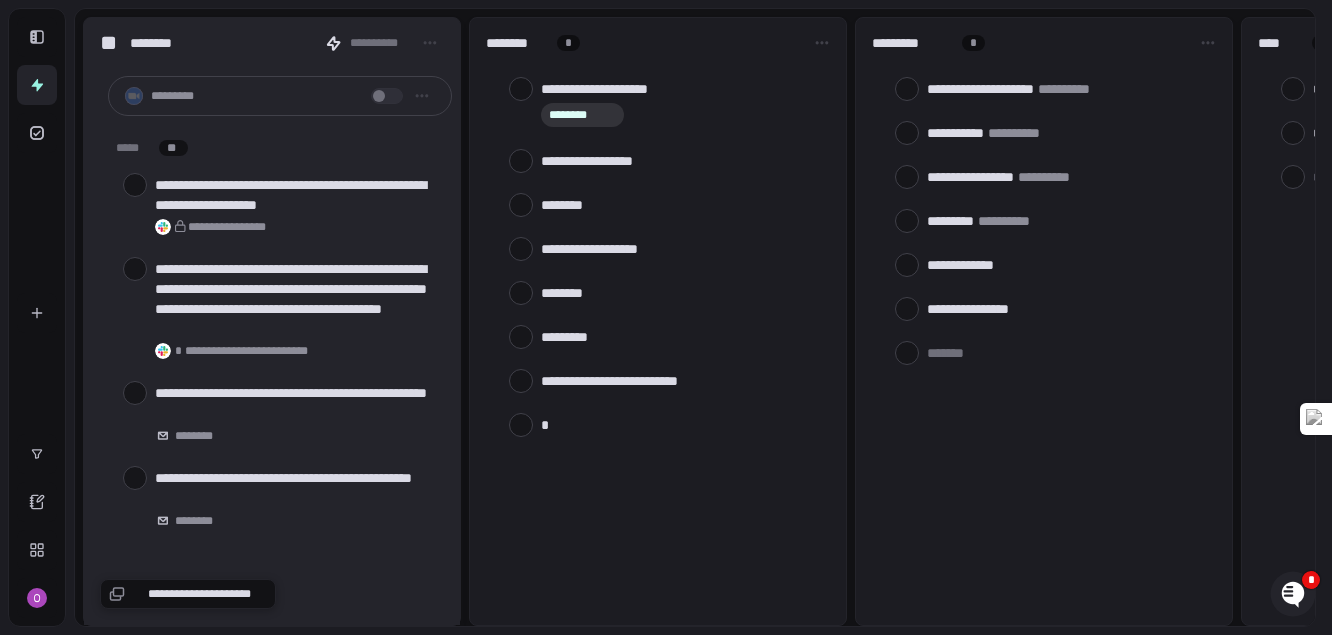 type on "**" 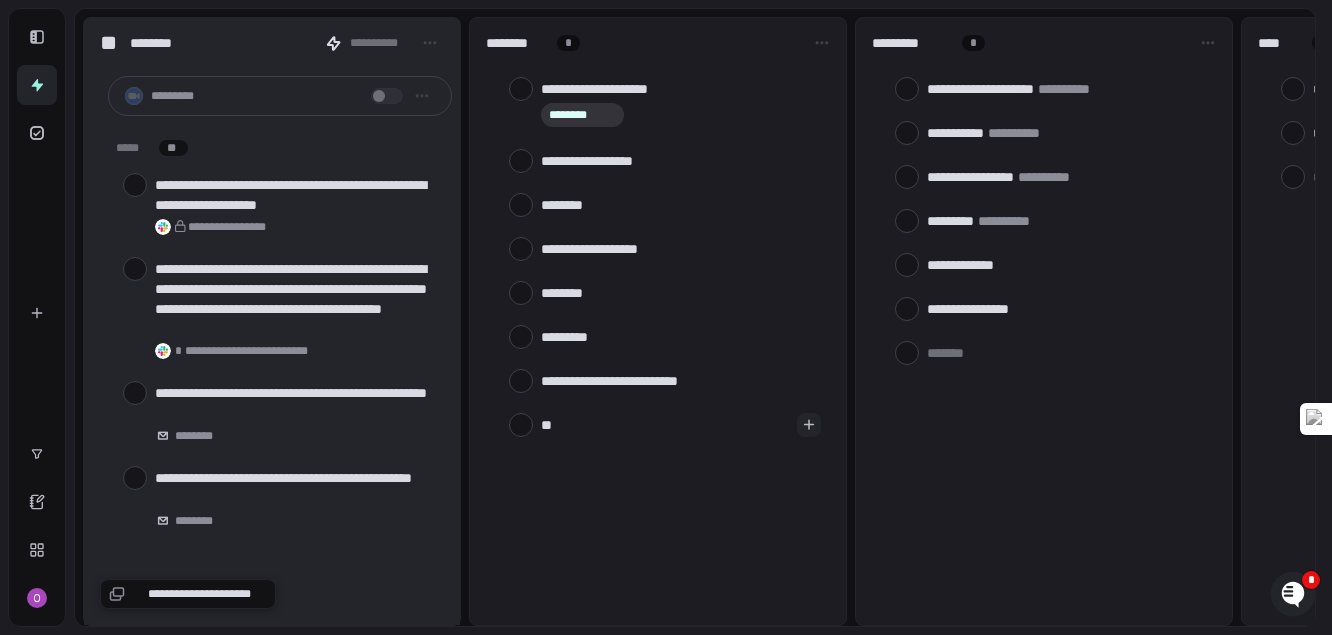 type on "***" 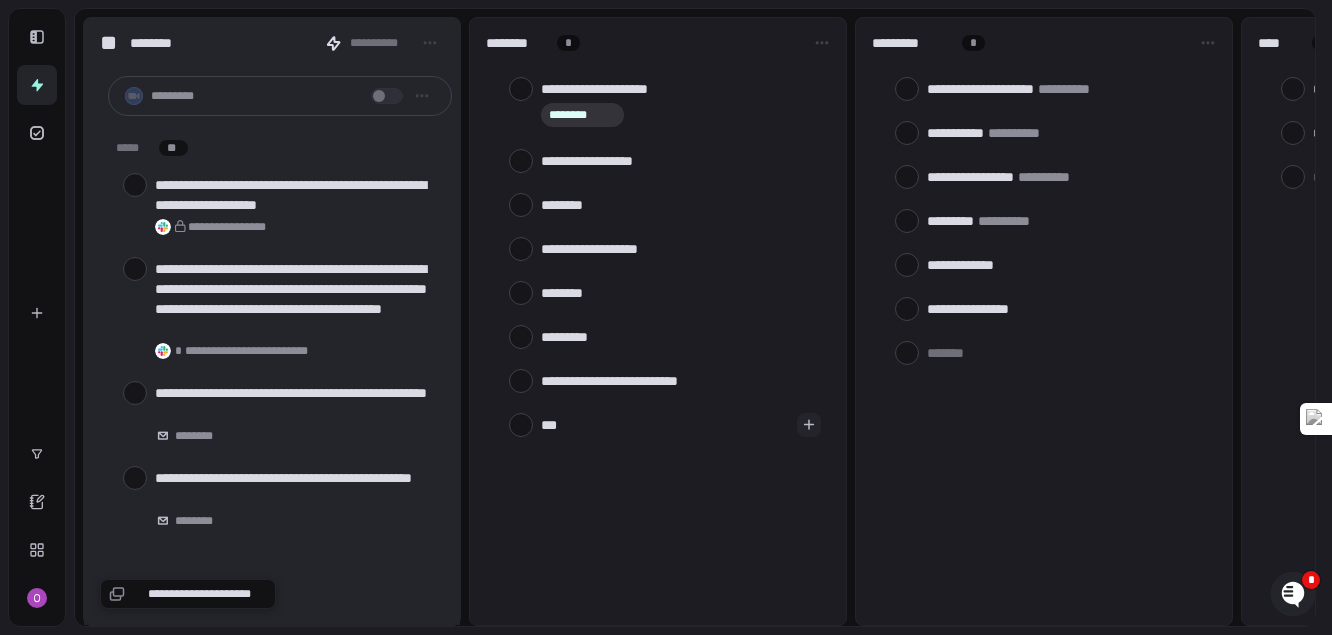 type on "****" 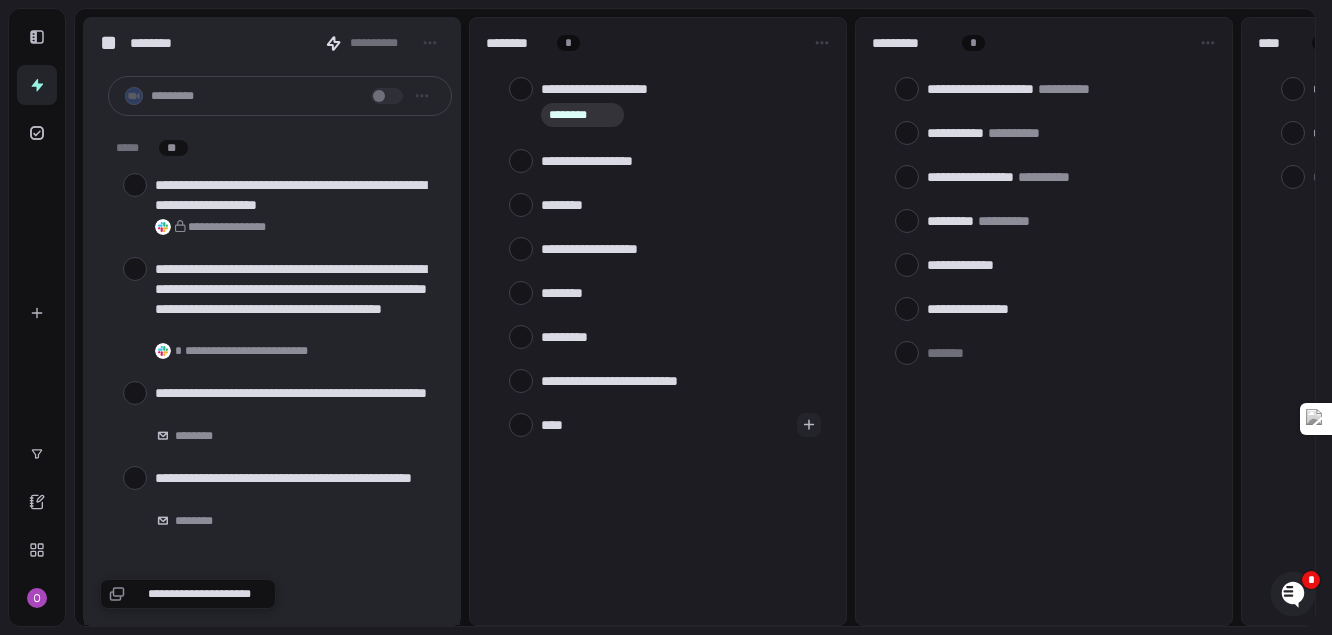 type on "****" 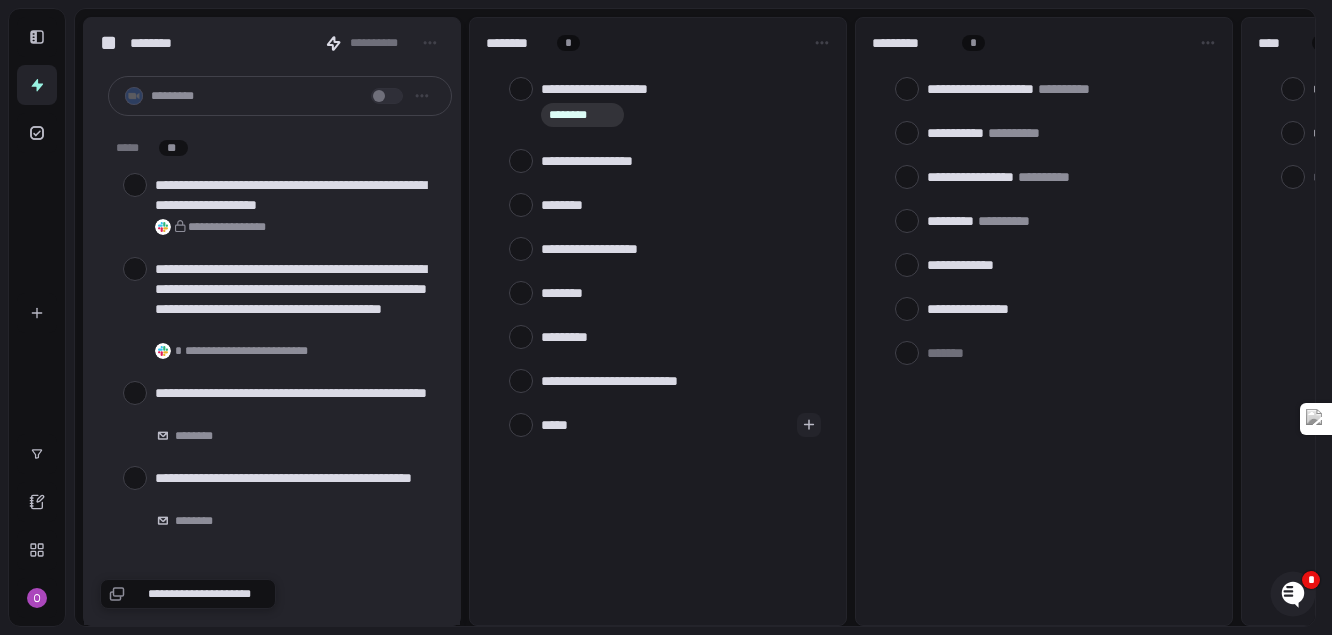 type on "******" 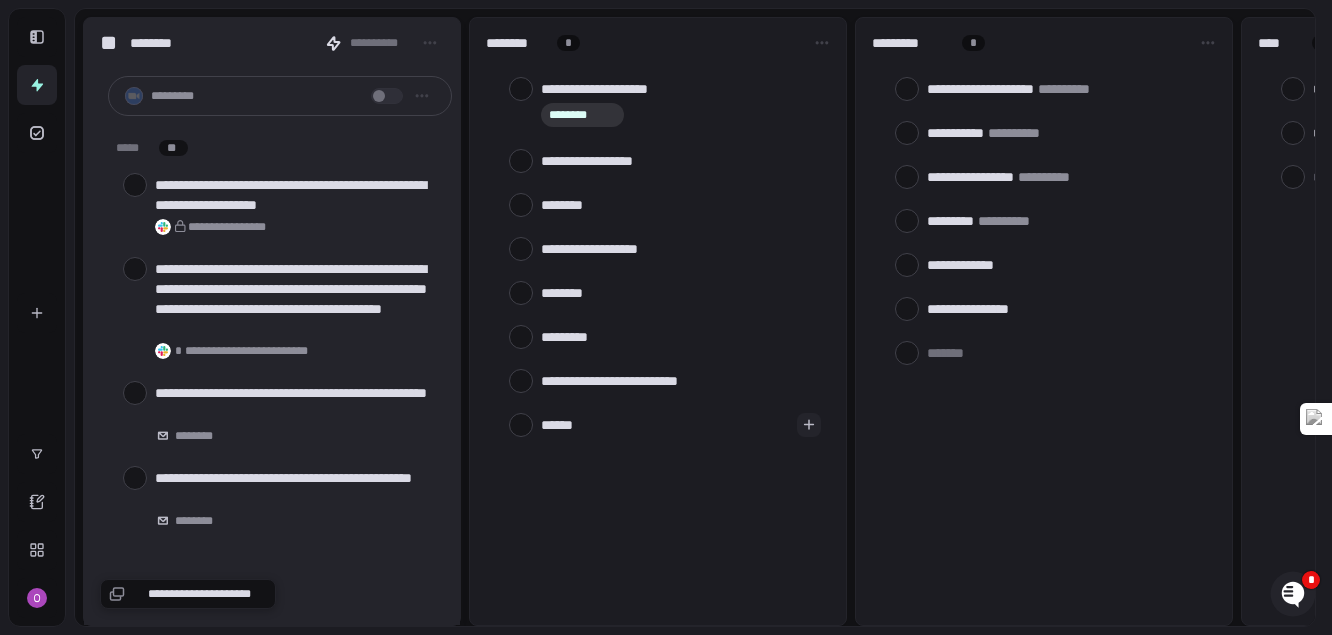 type on "*******" 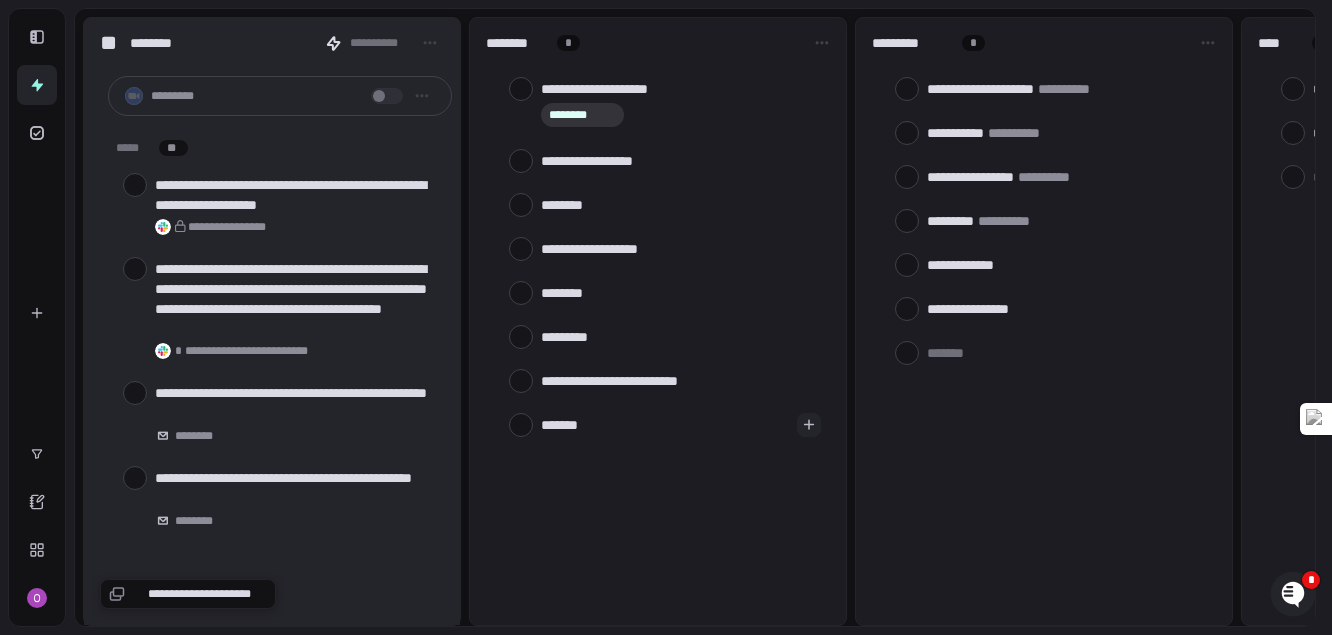 type on "********" 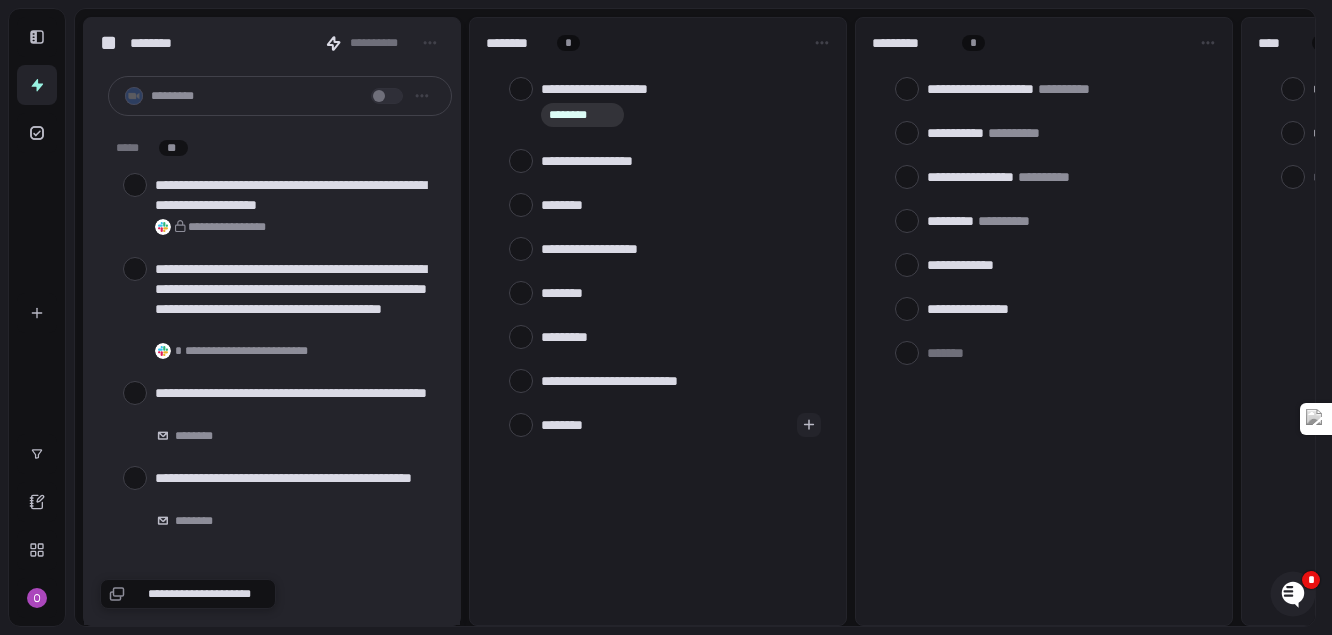 type on "*********" 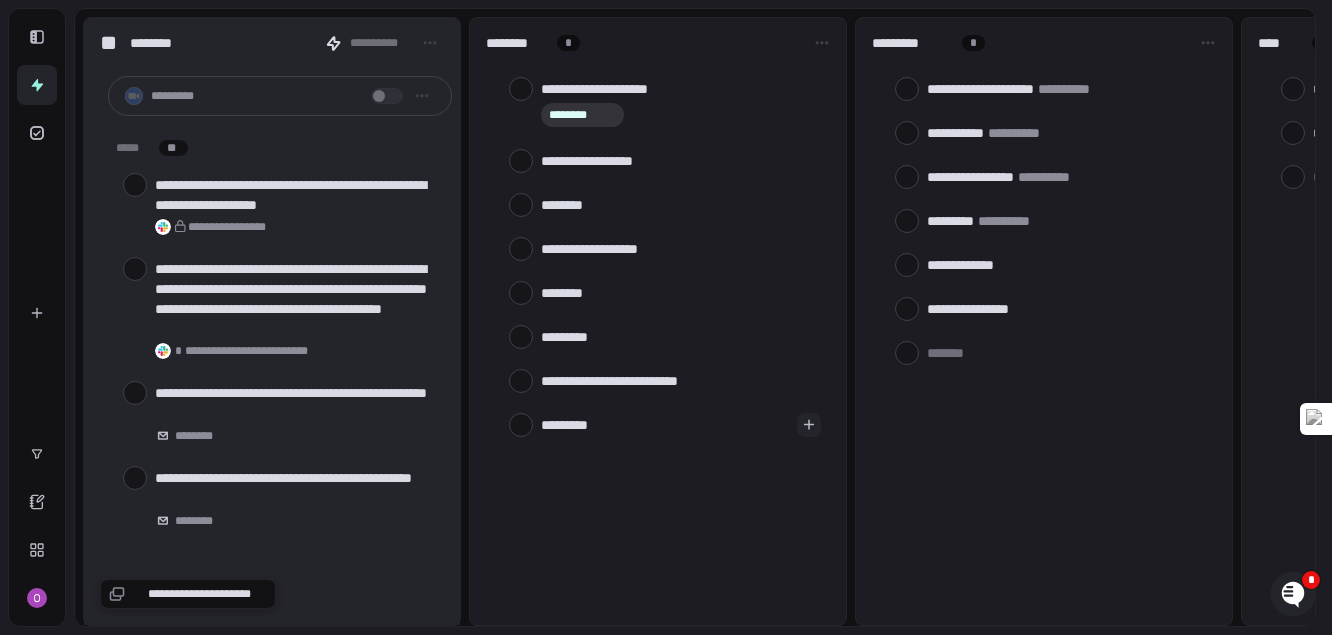 type on "**********" 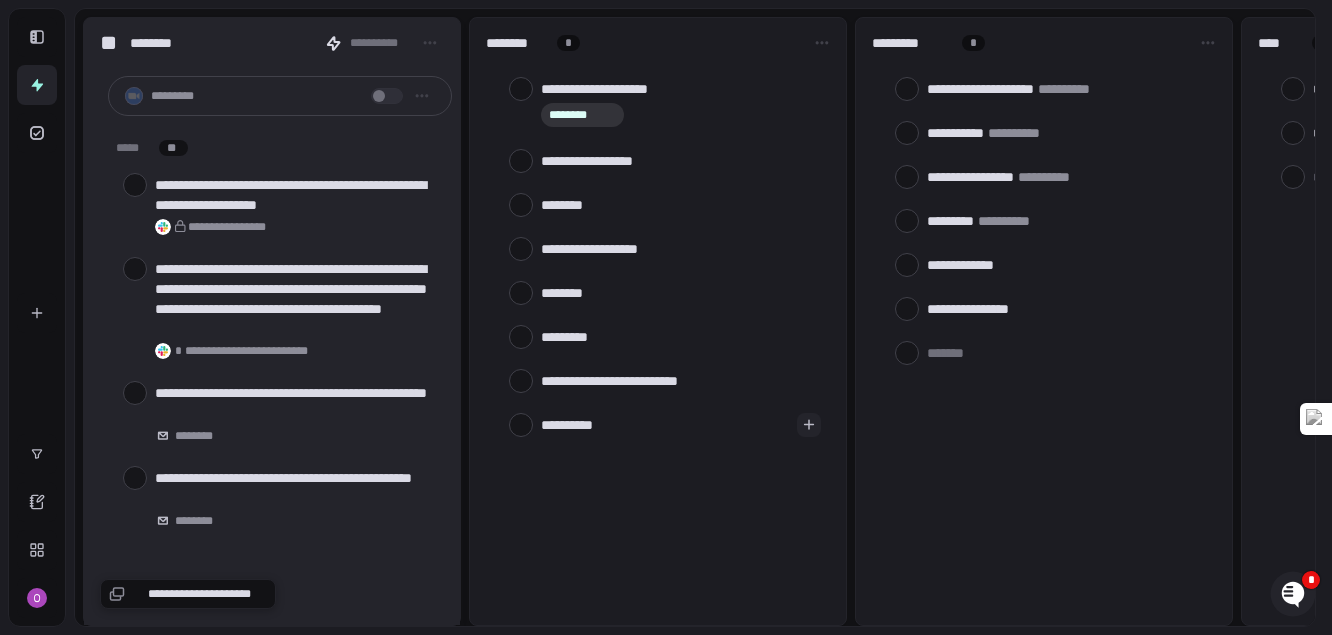 type on "**********" 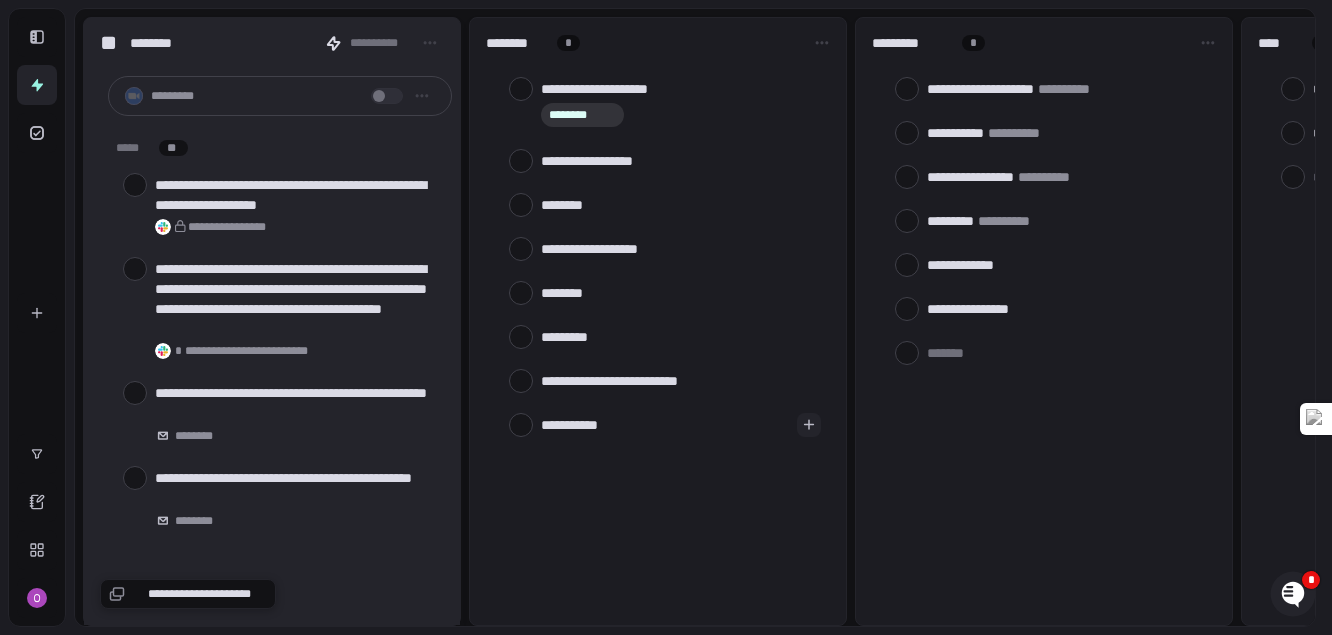 type on "**********" 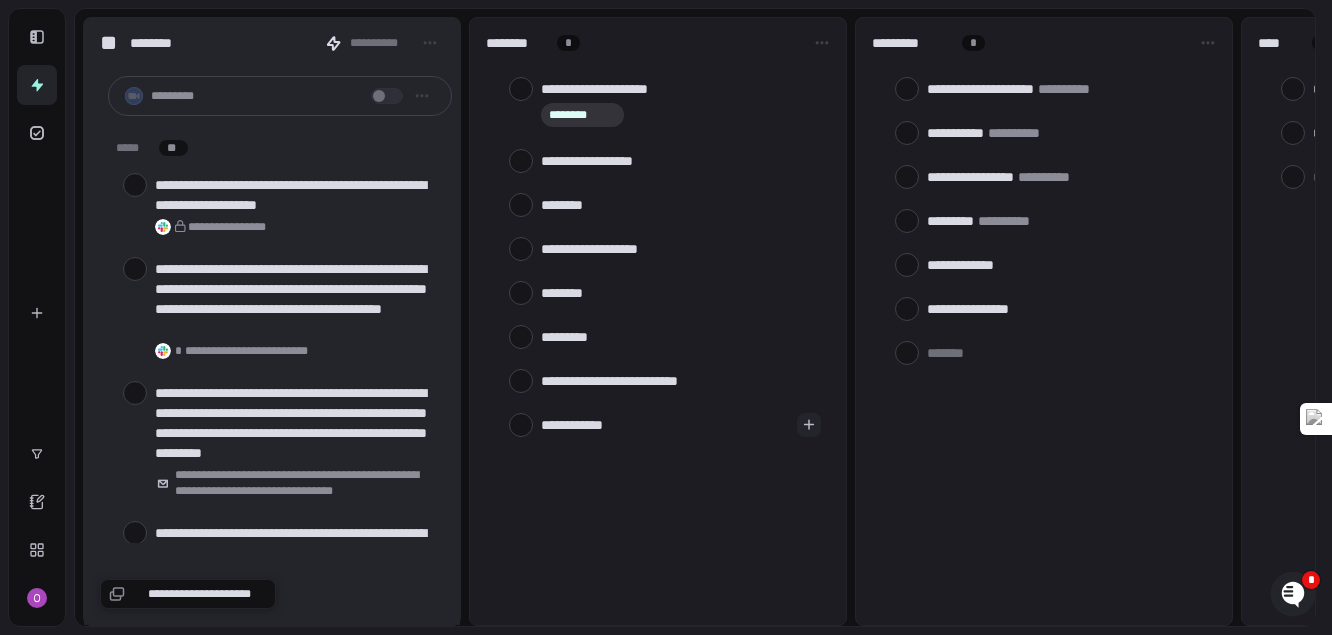 type on "*" 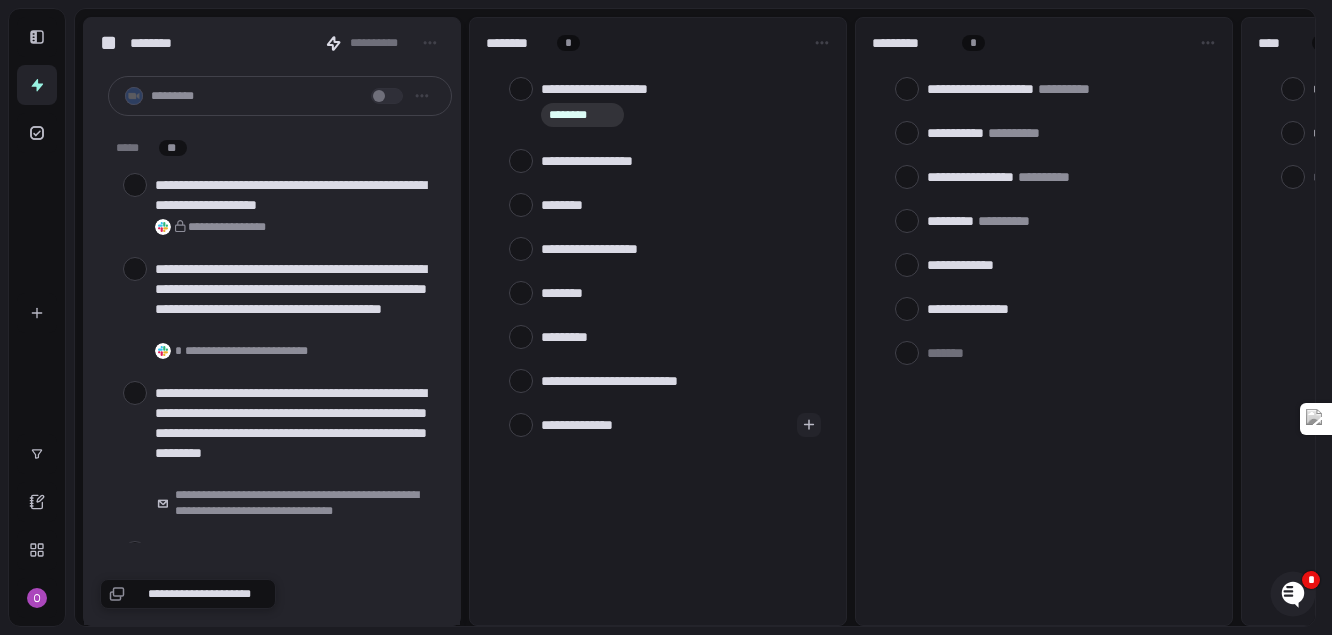 type on "**********" 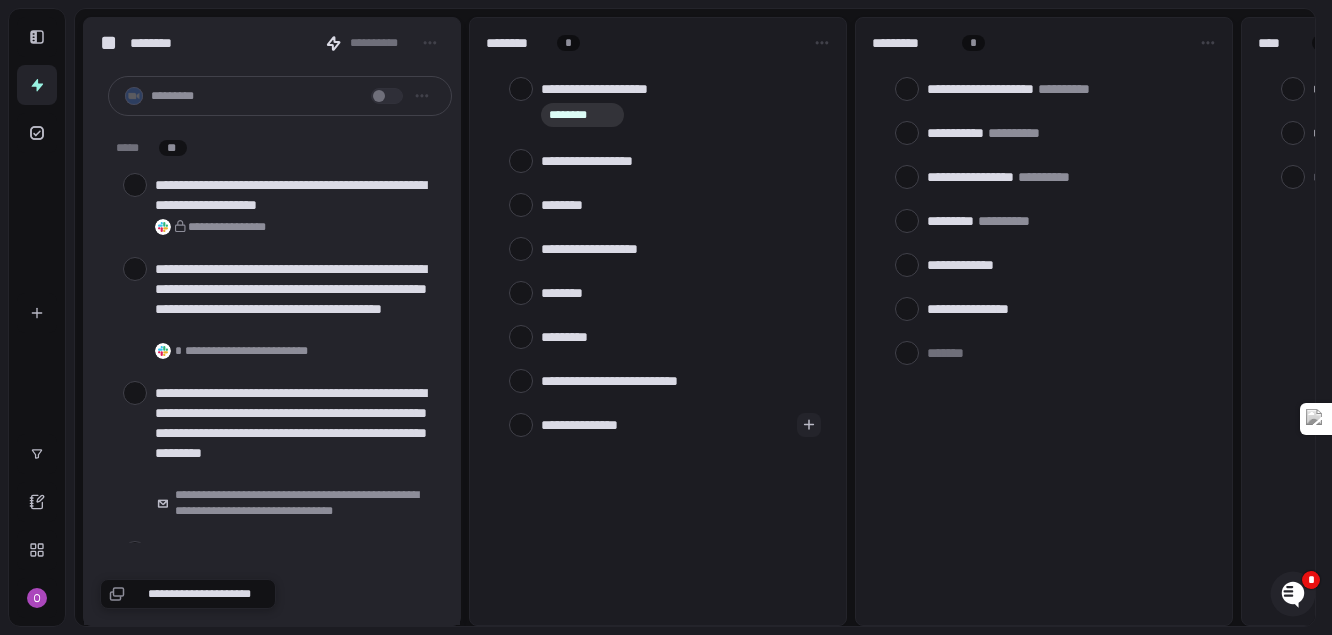 type on "*" 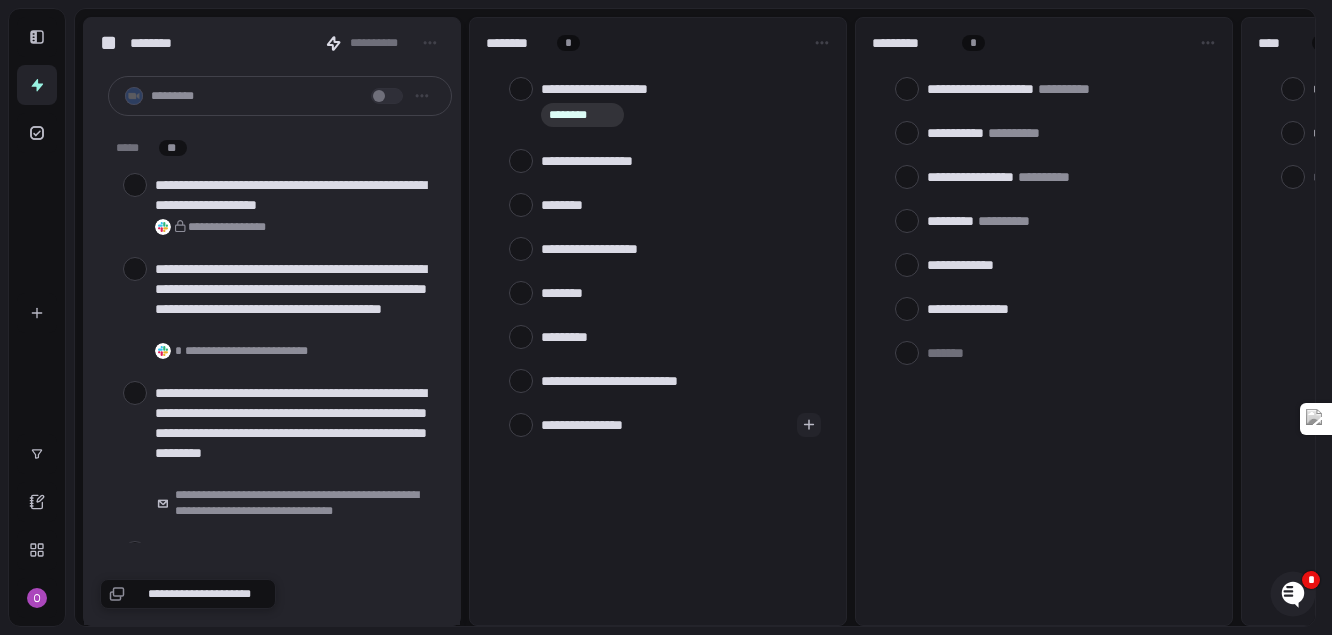 type on "**********" 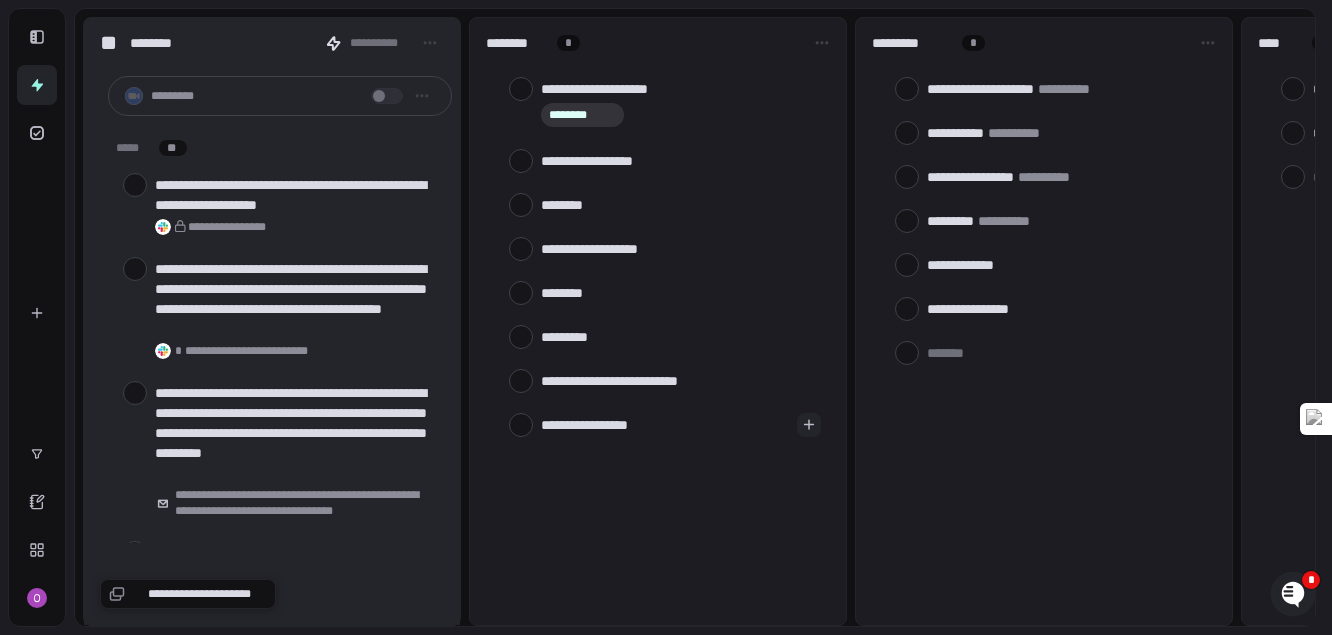 type on "**********" 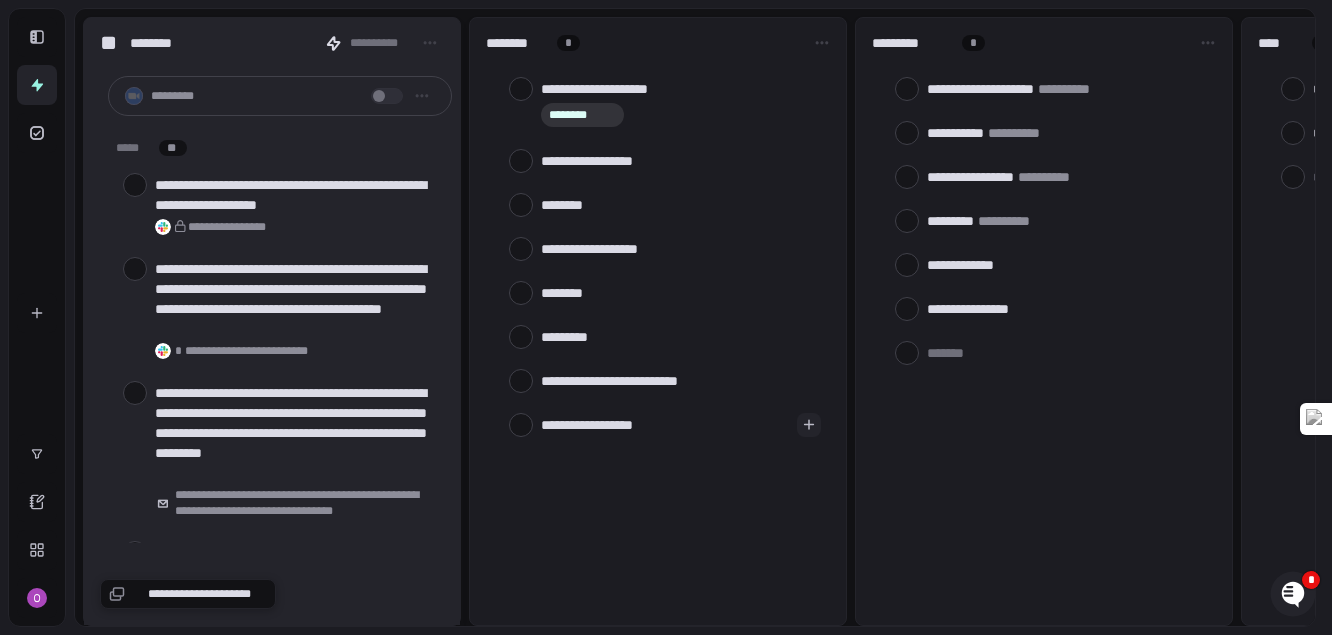 type on "**********" 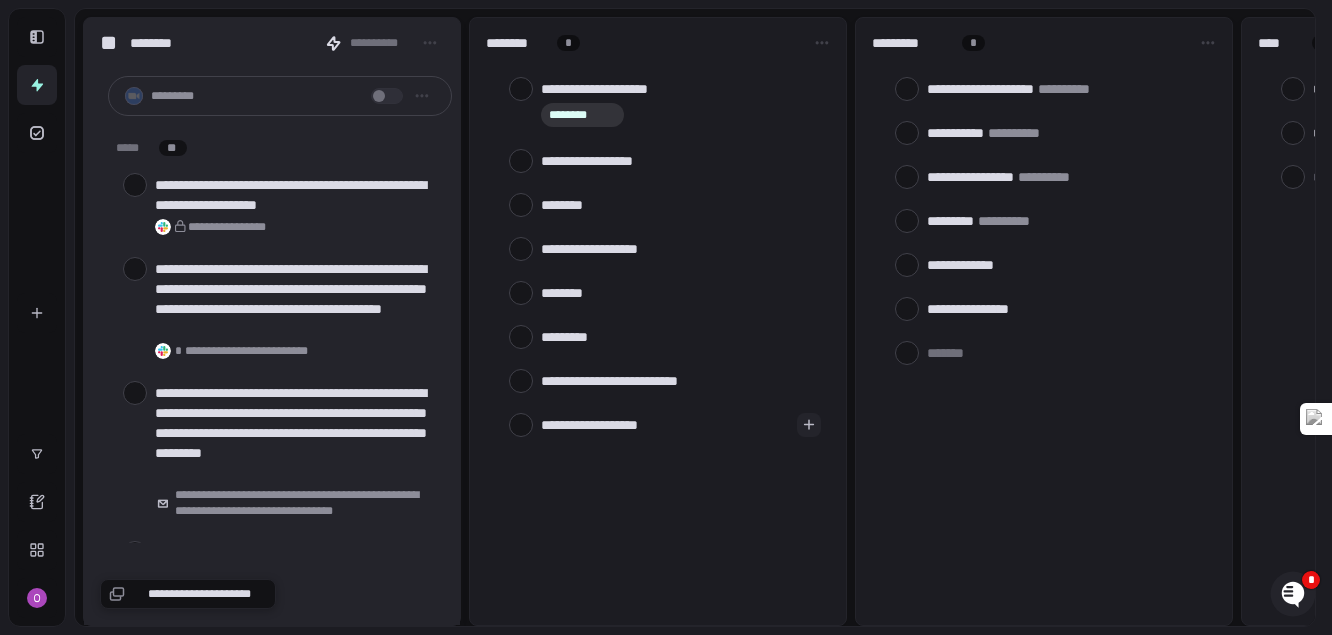 type on "**********" 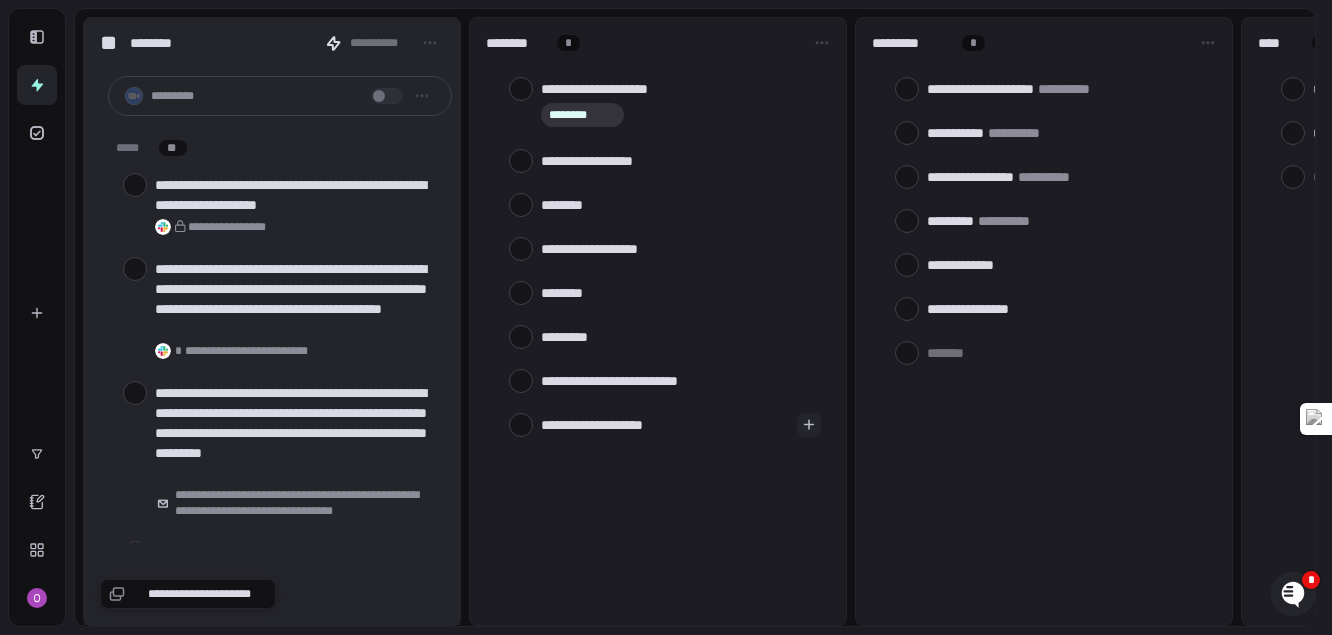type on "**********" 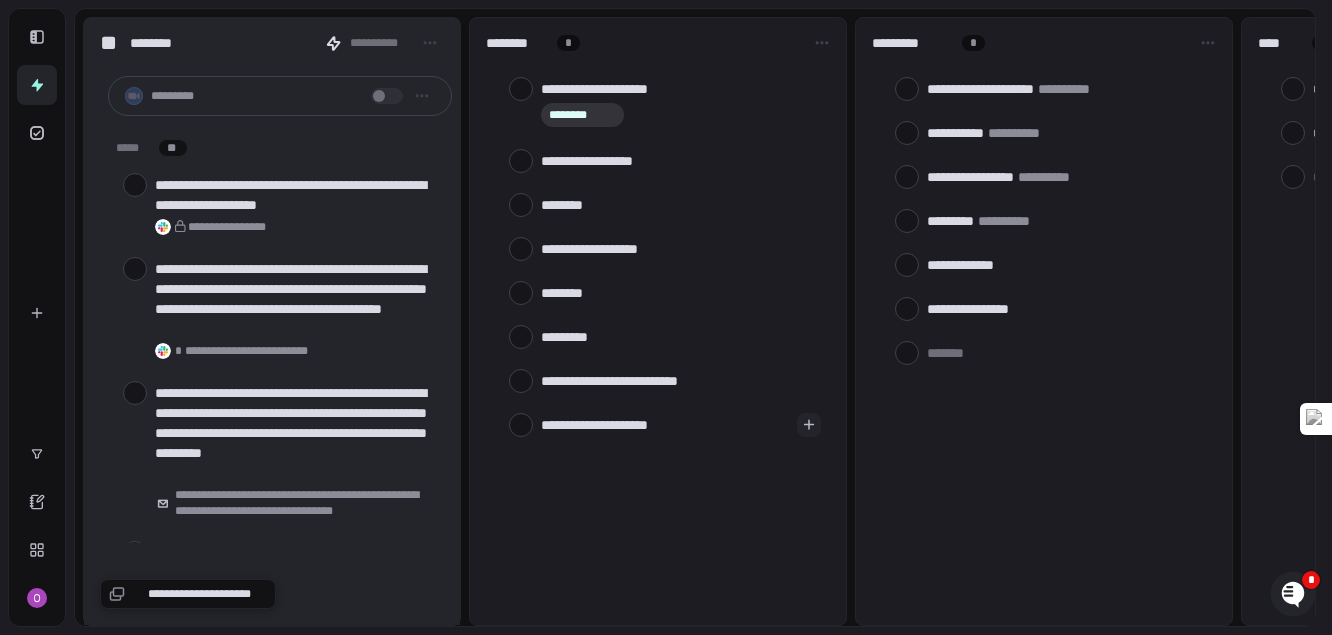 type on "**********" 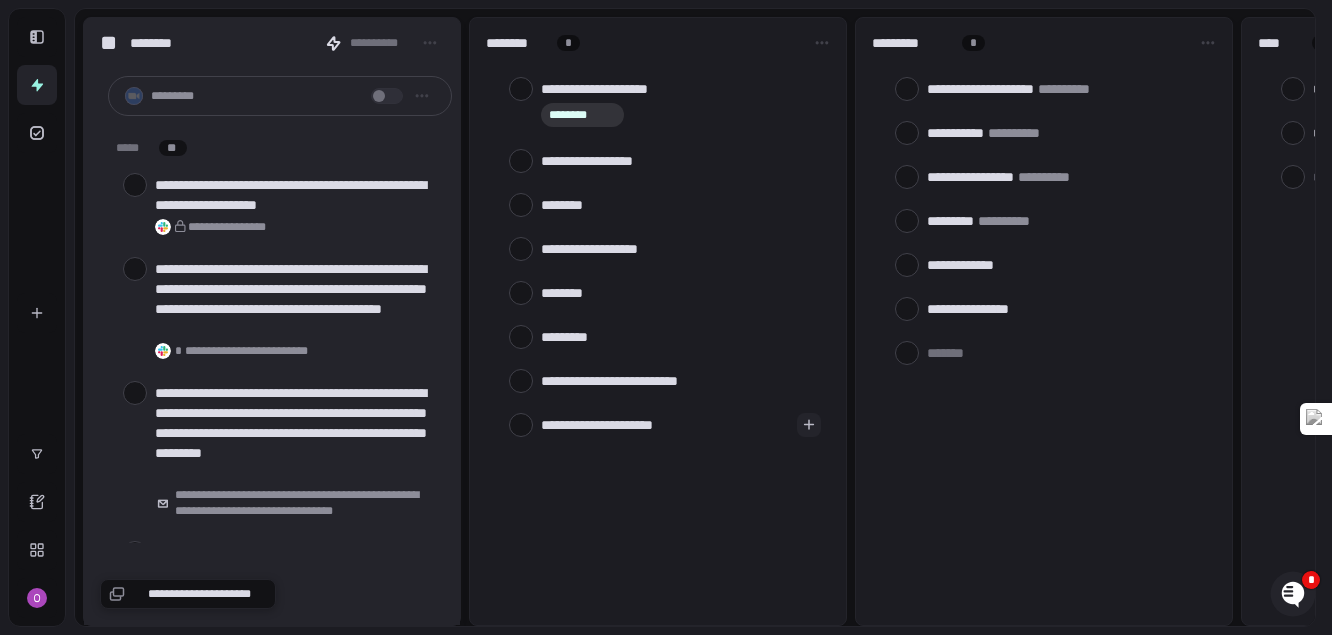type on "**********" 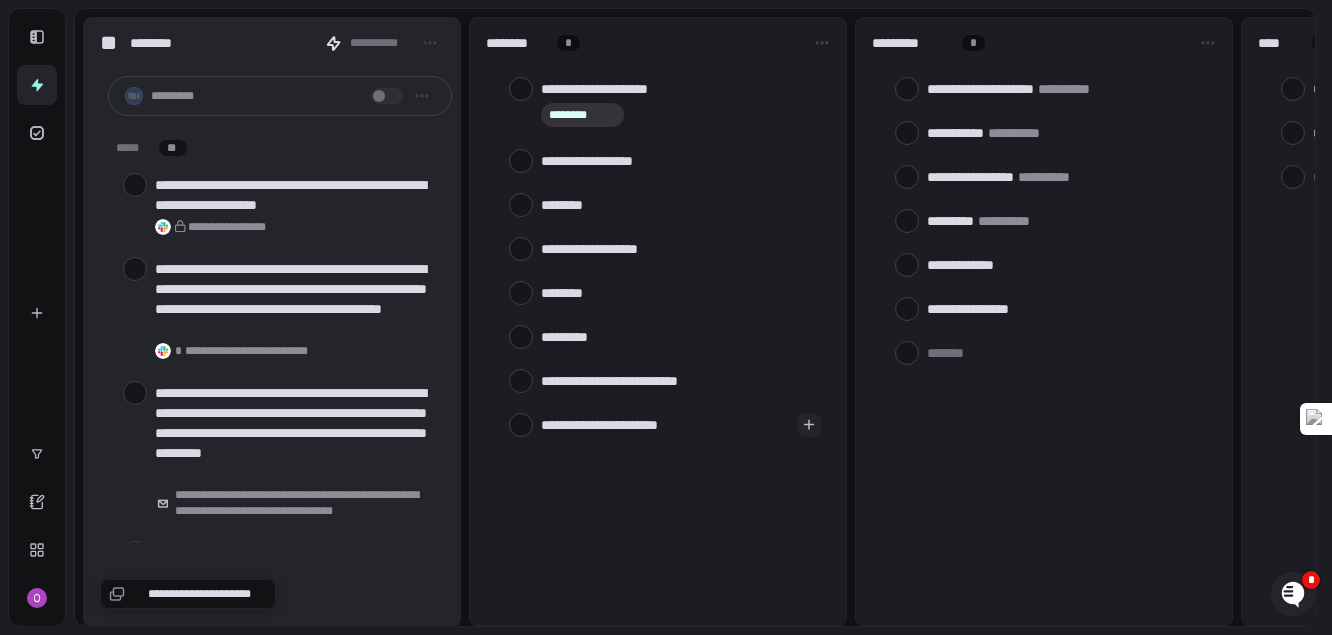 type on "**********" 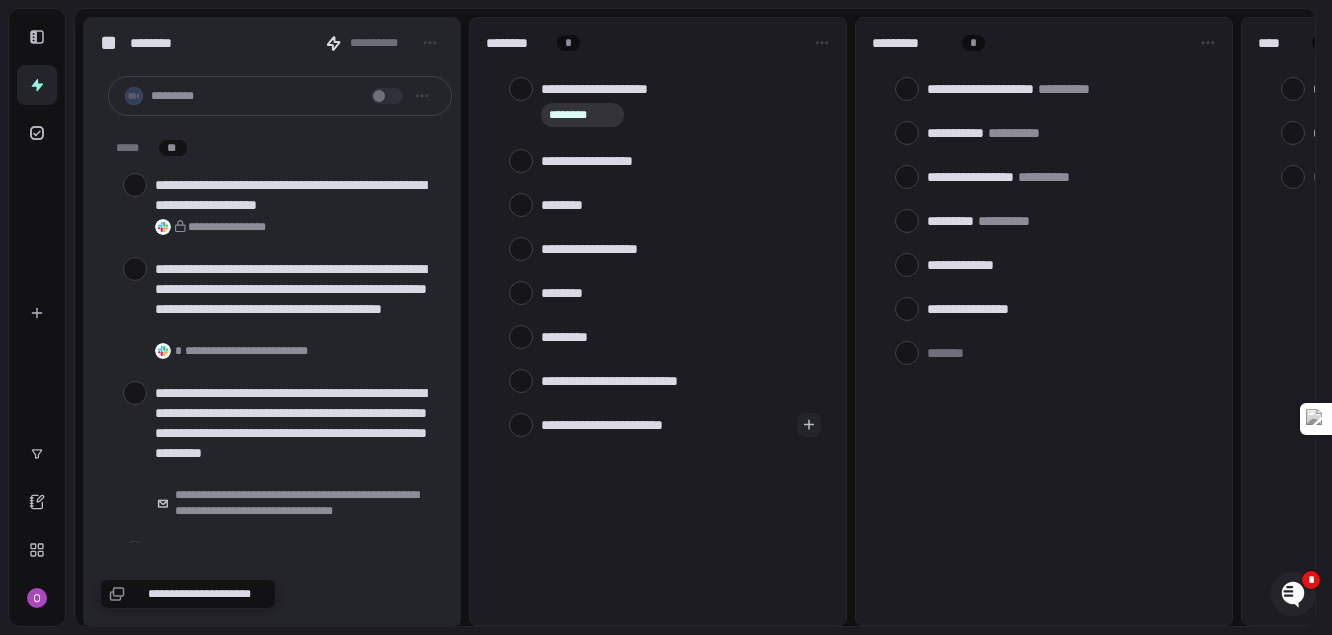 type on "**********" 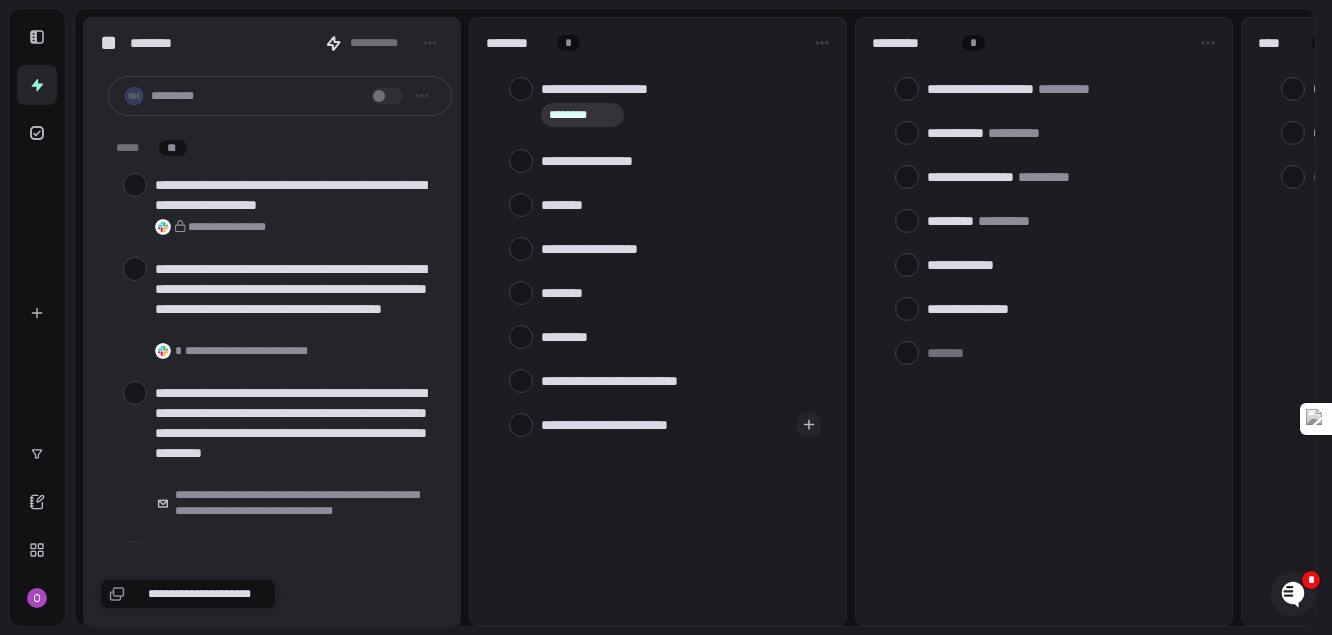 type on "**********" 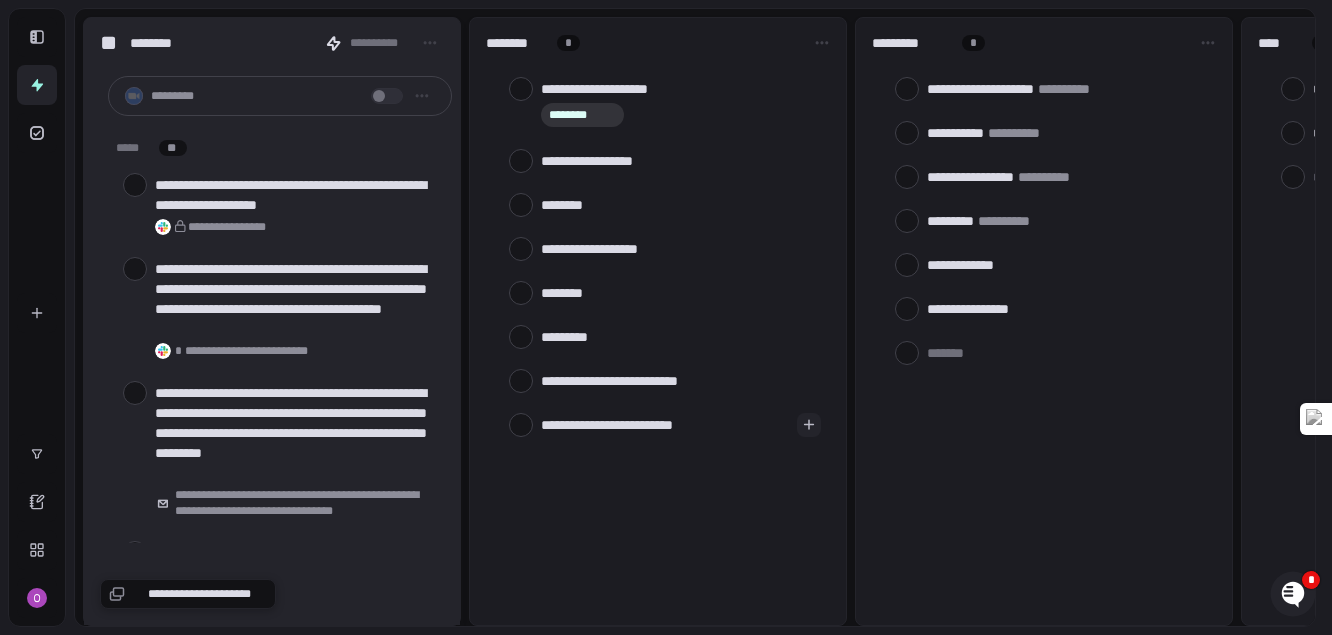 type on "**********" 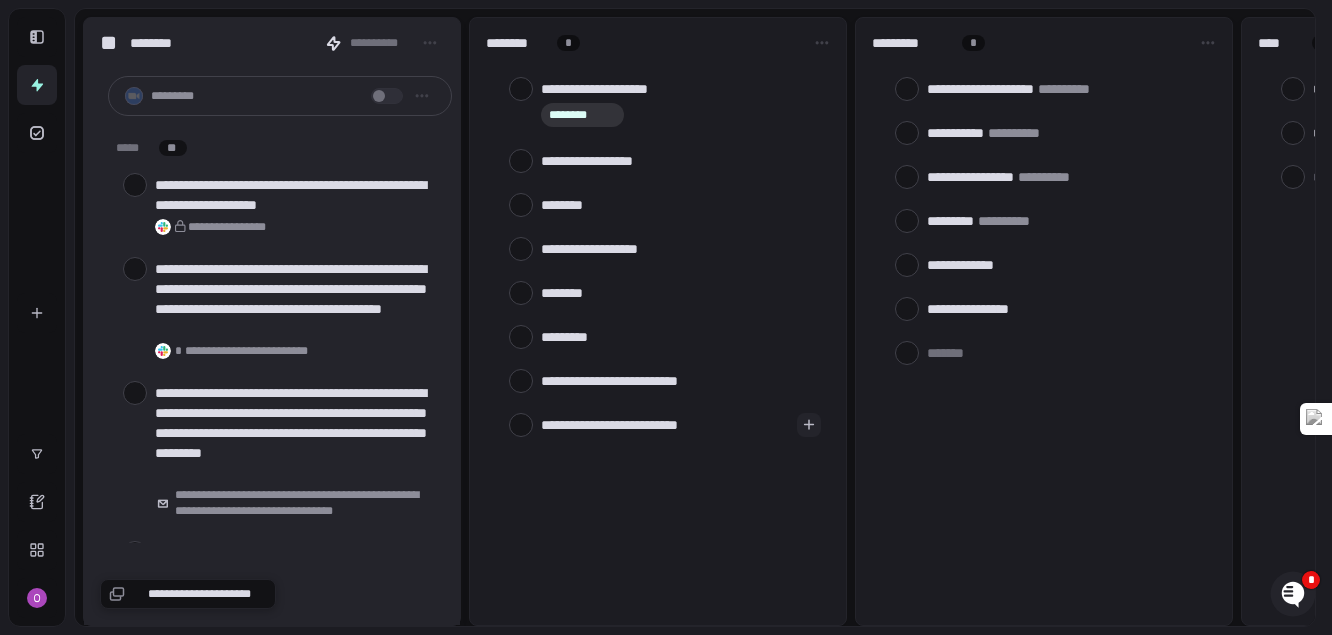 type on "**********" 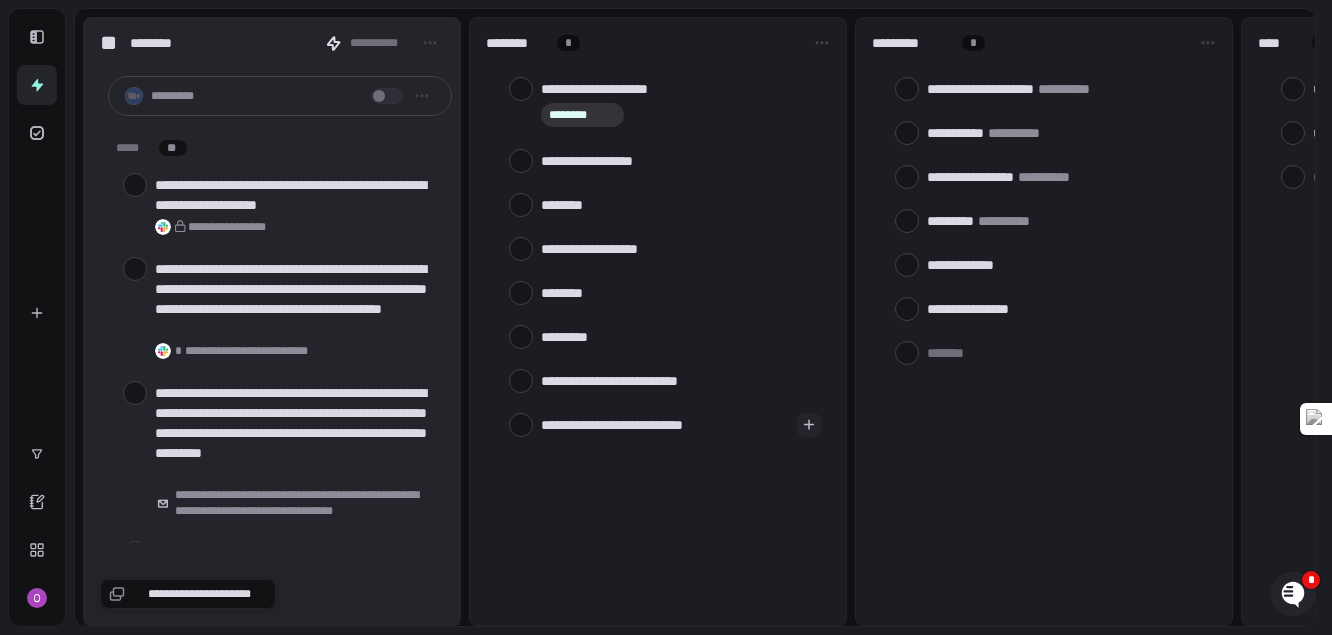 type on "**********" 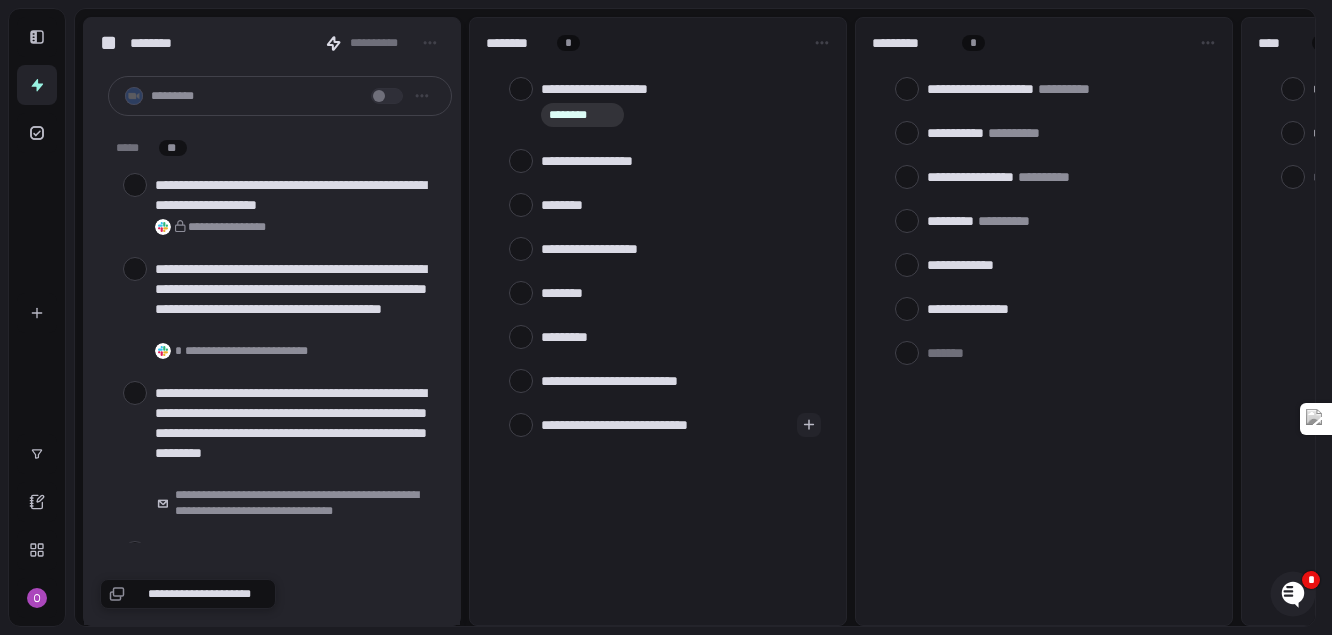 type on "**********" 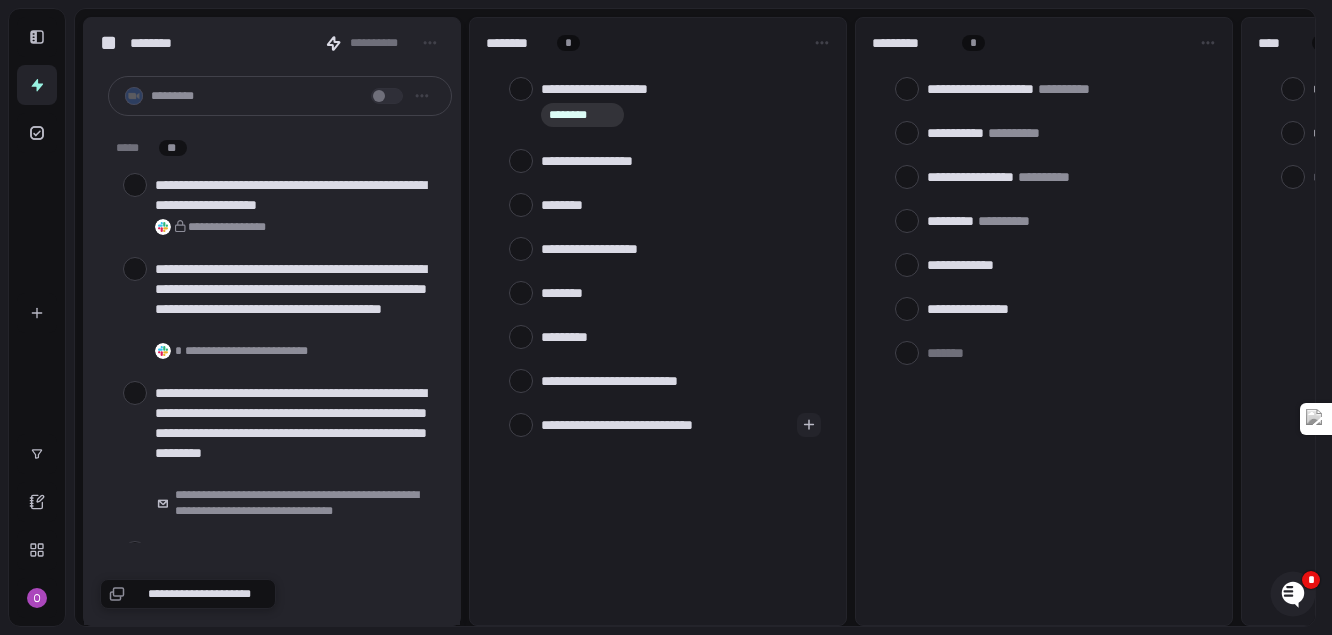type 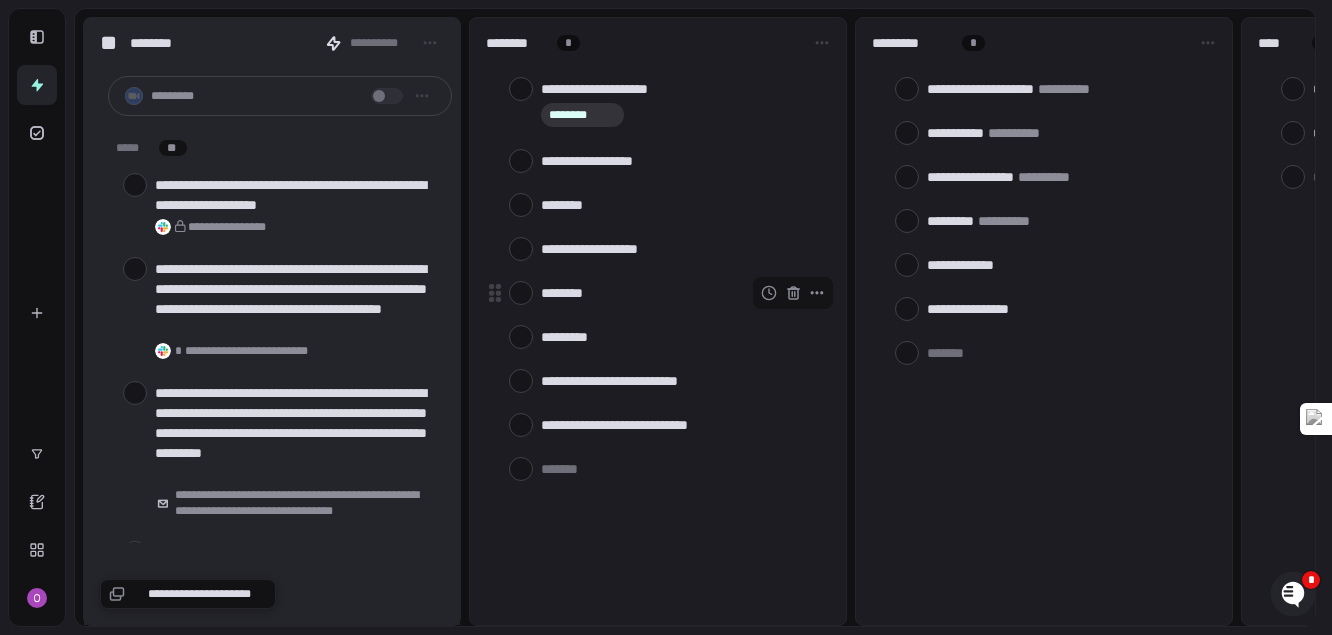 click at bounding box center (521, 293) 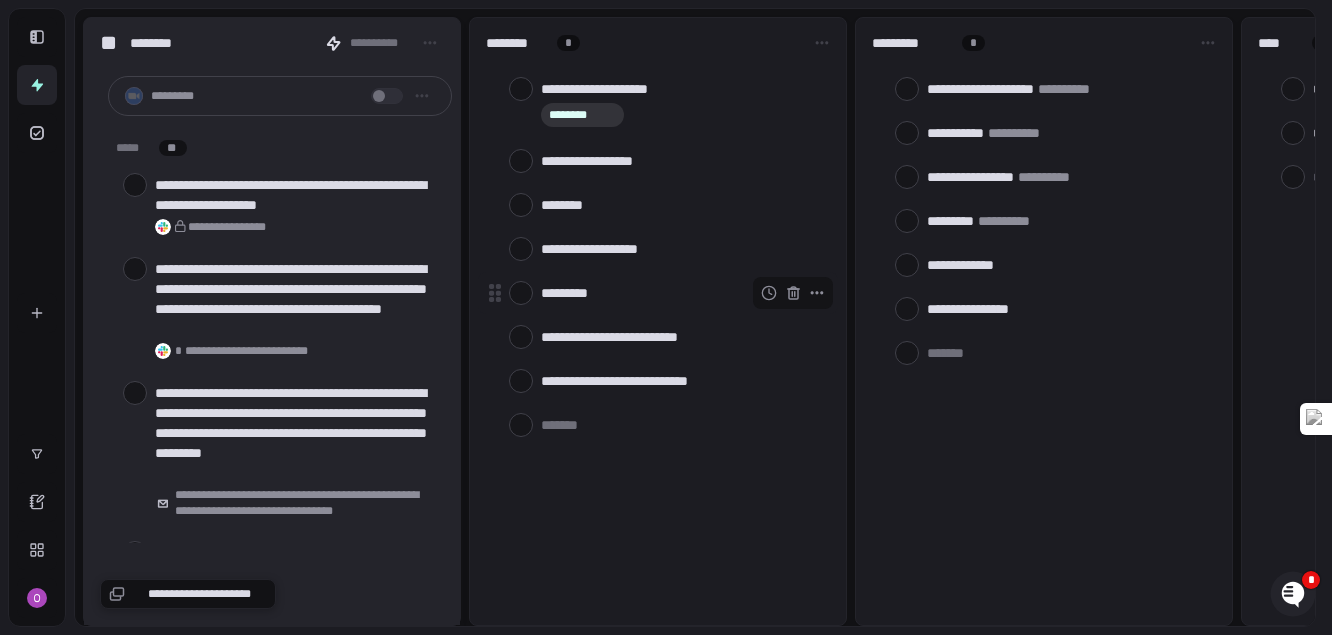 click at bounding box center (521, 293) 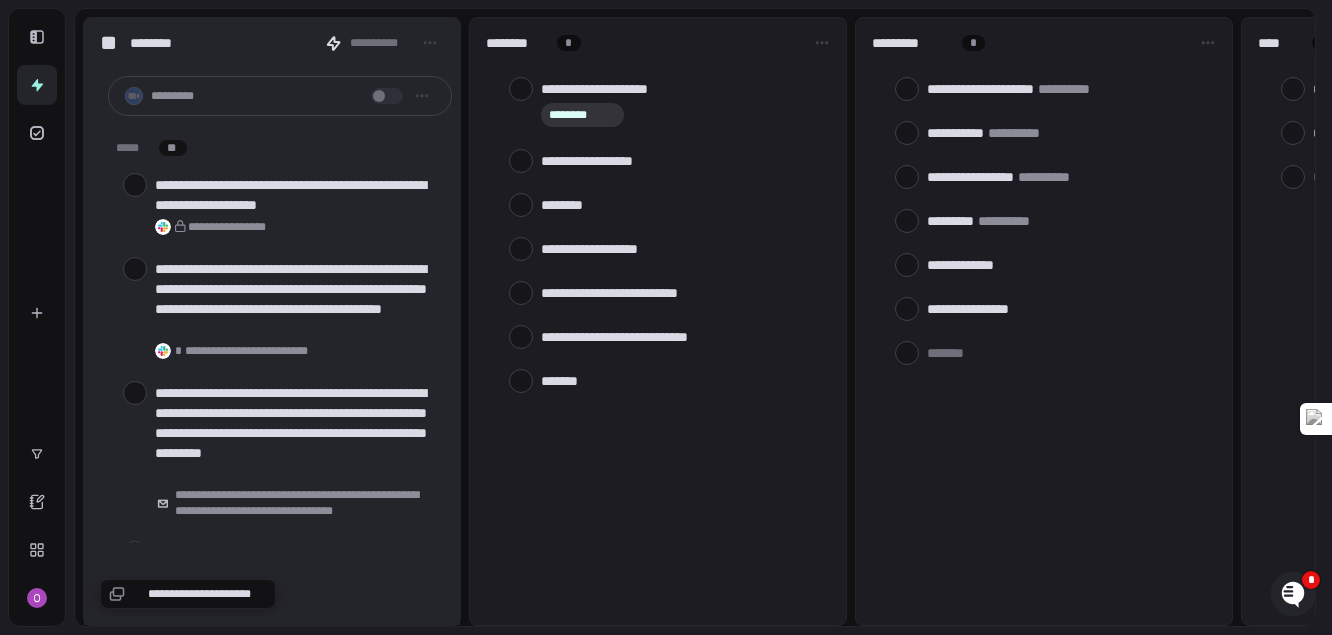 type on "*" 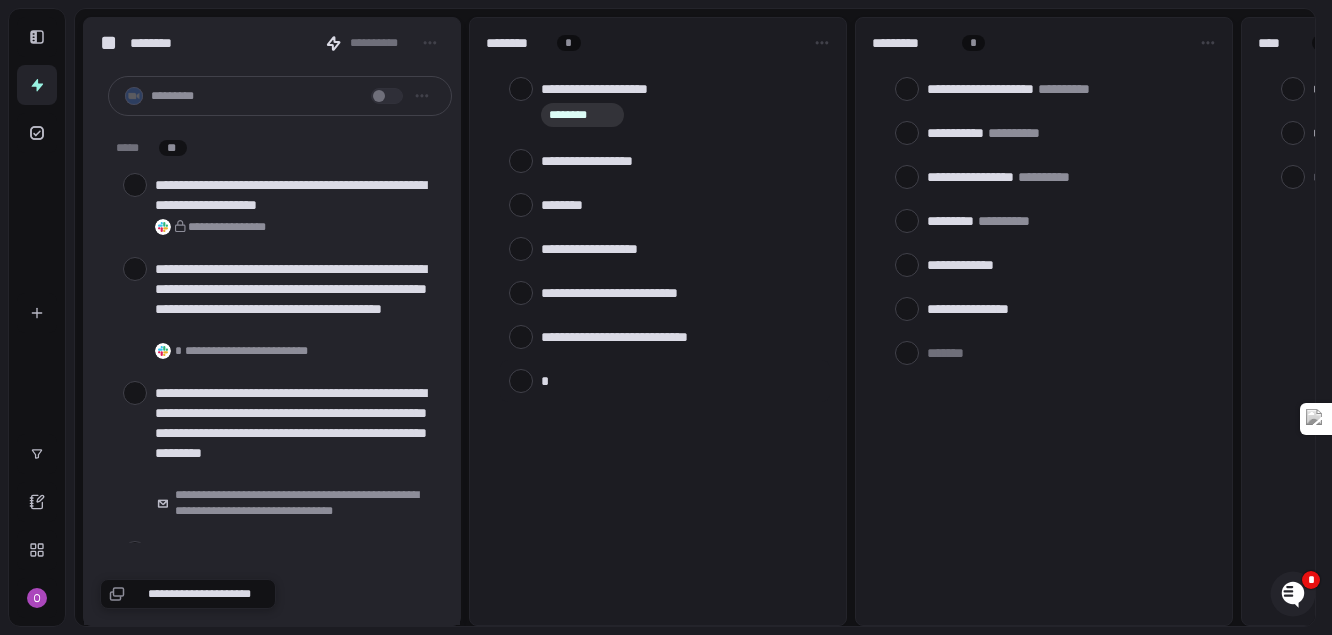 type on "**" 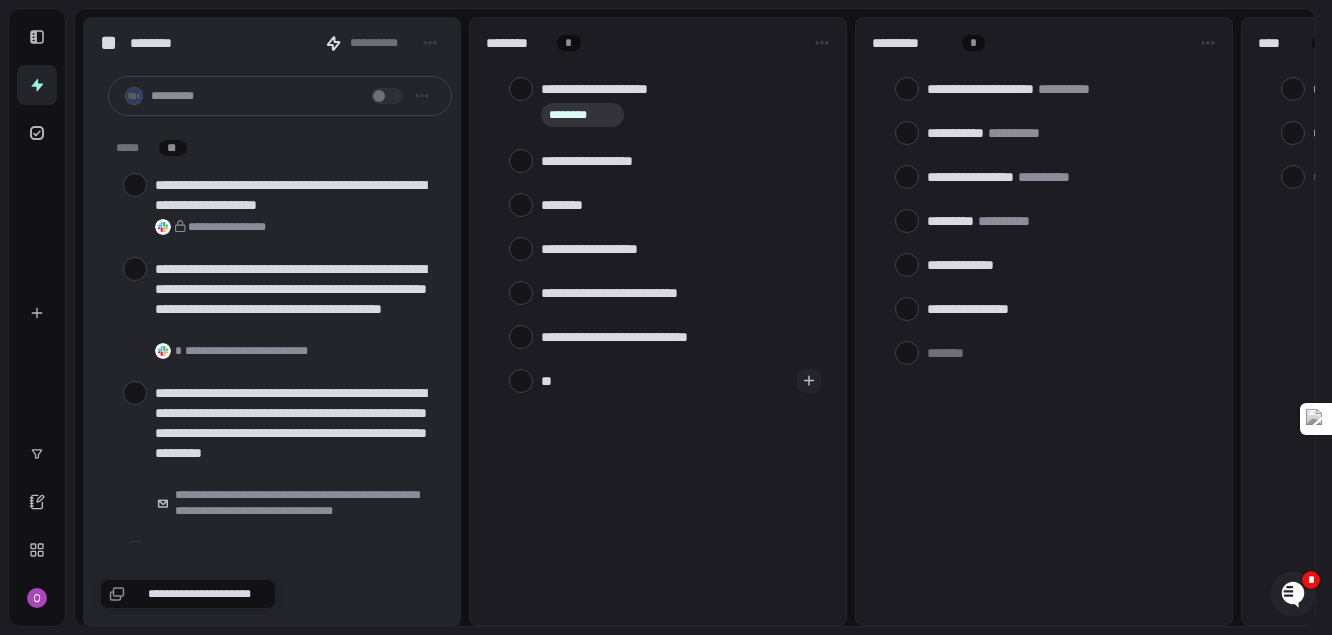 type on "***" 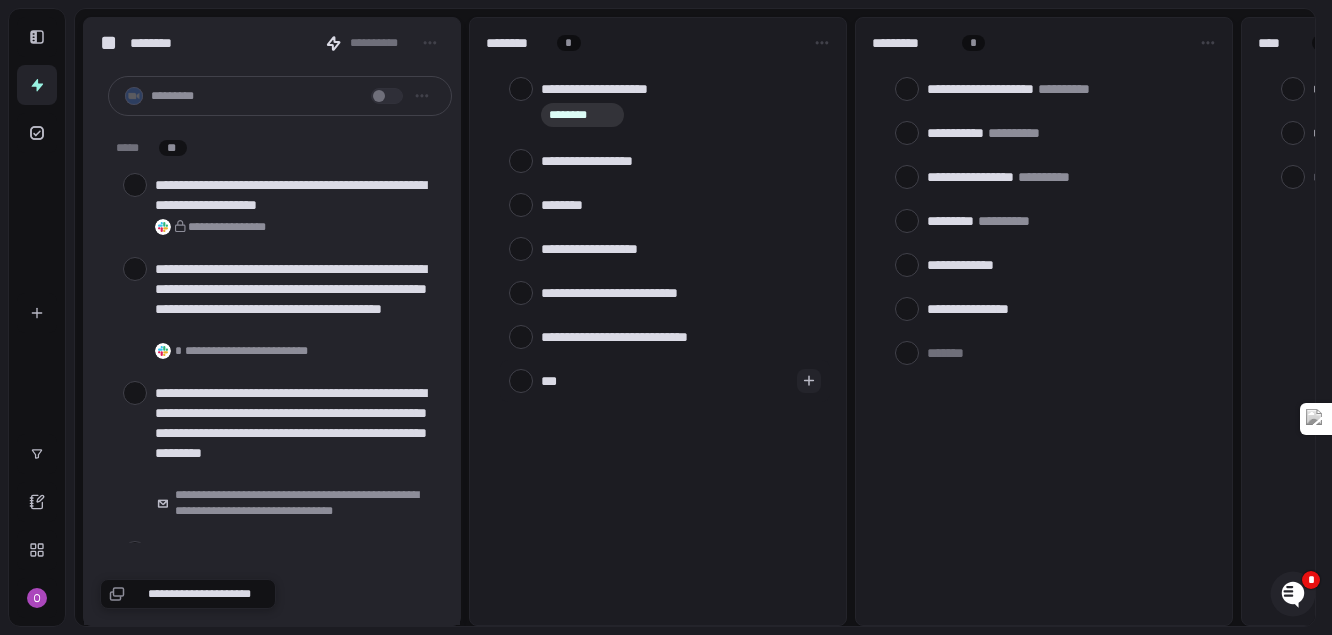 type on "***" 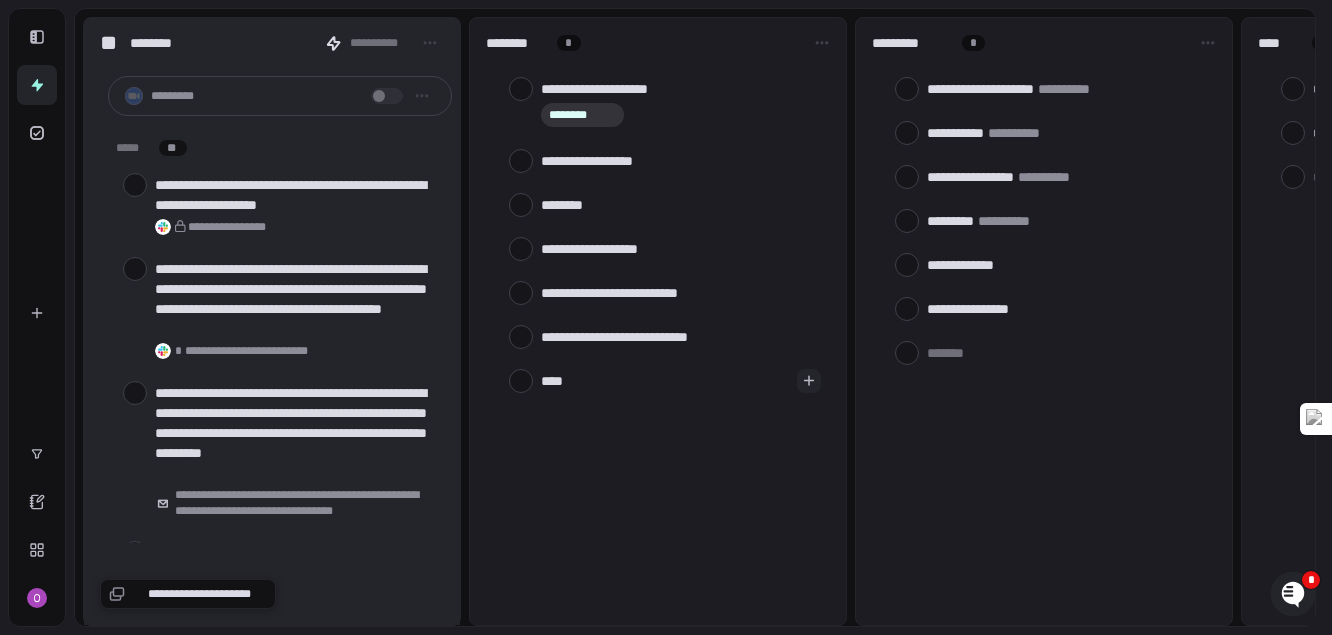 type on "*****" 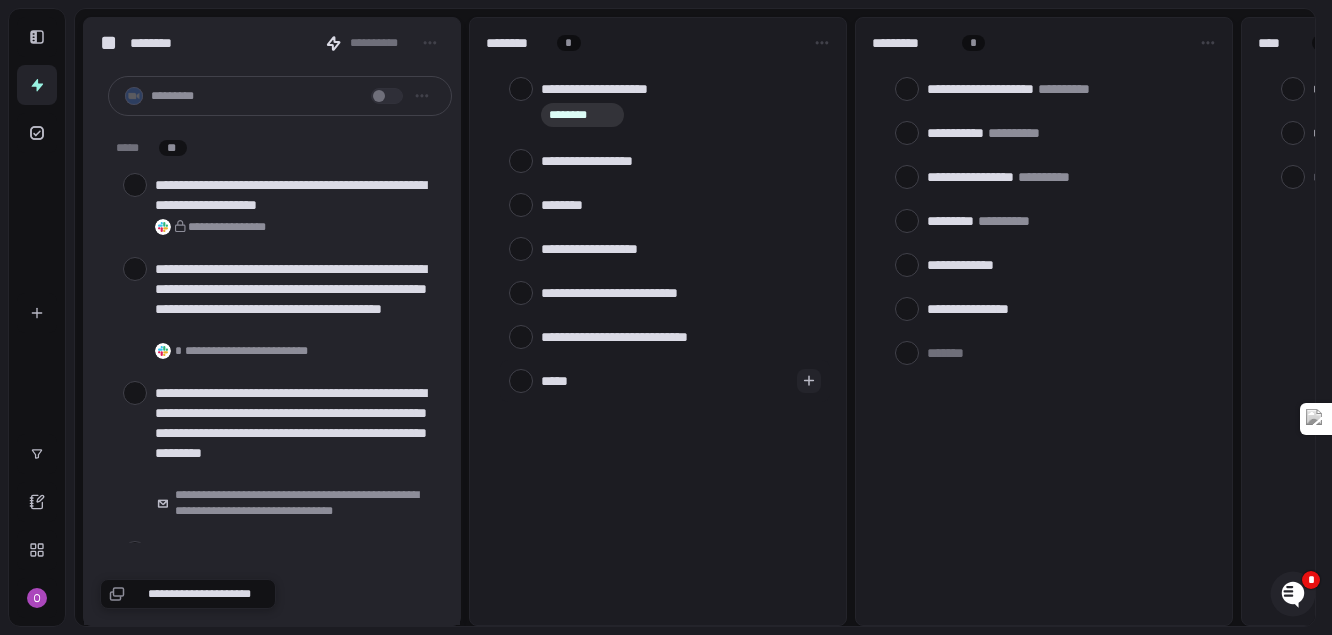 type on "******" 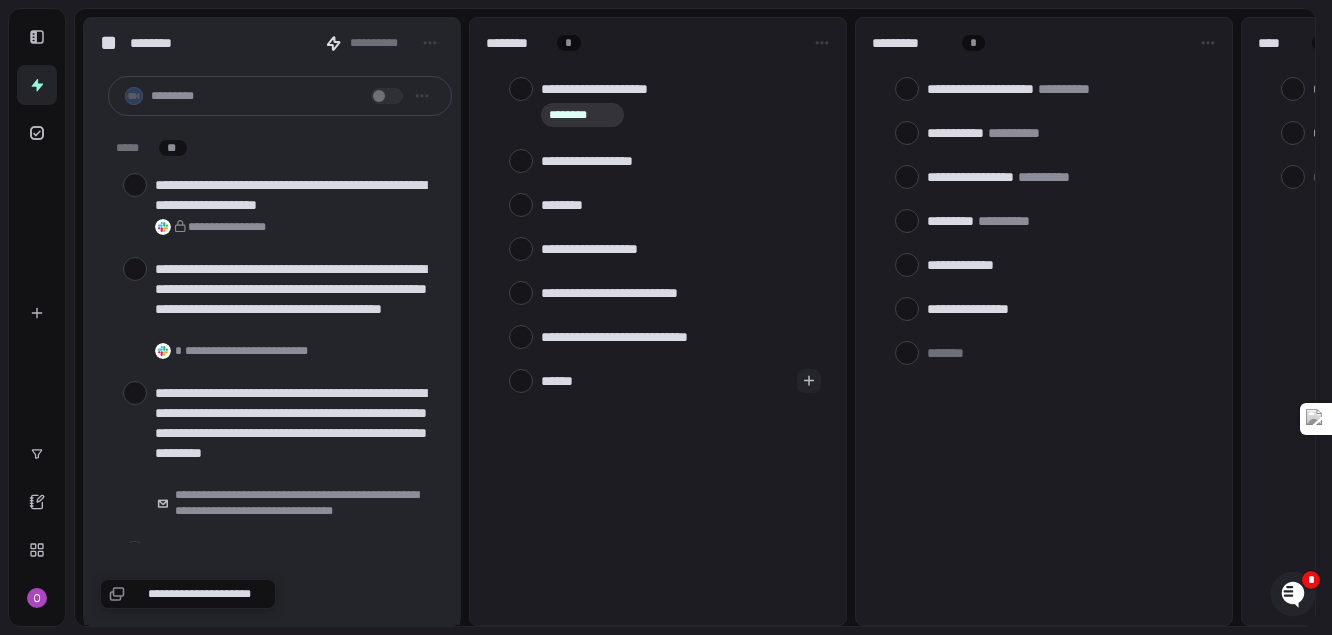 type on "*******" 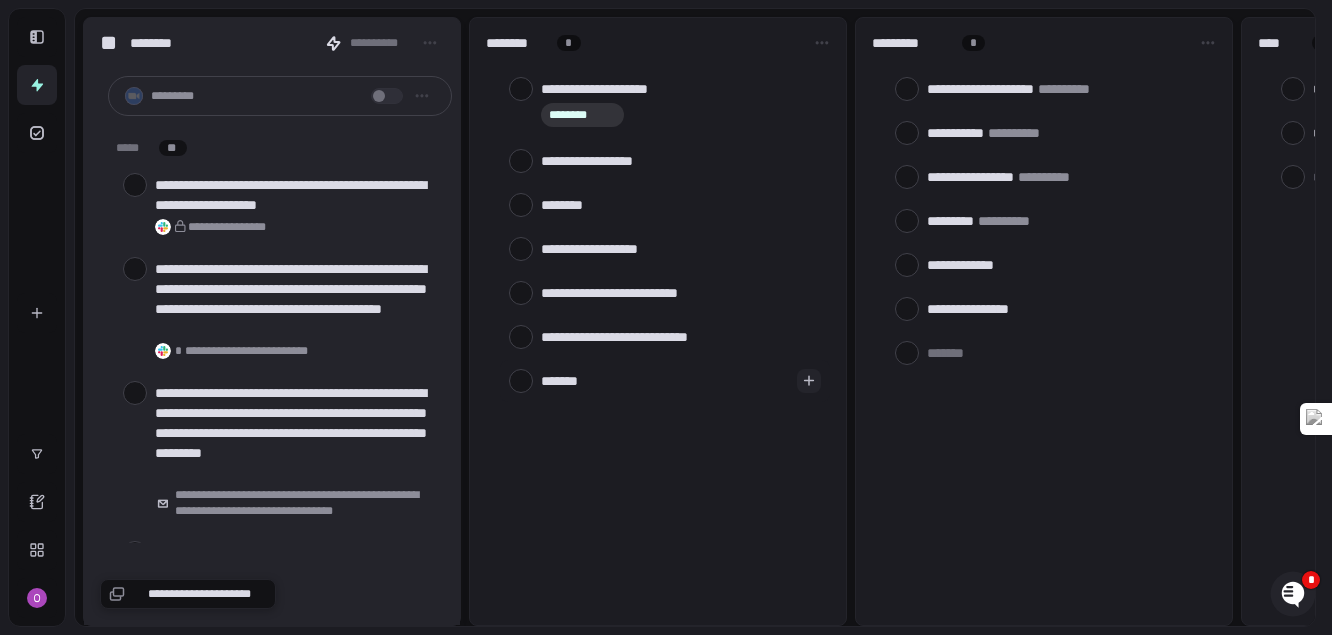 type on "********" 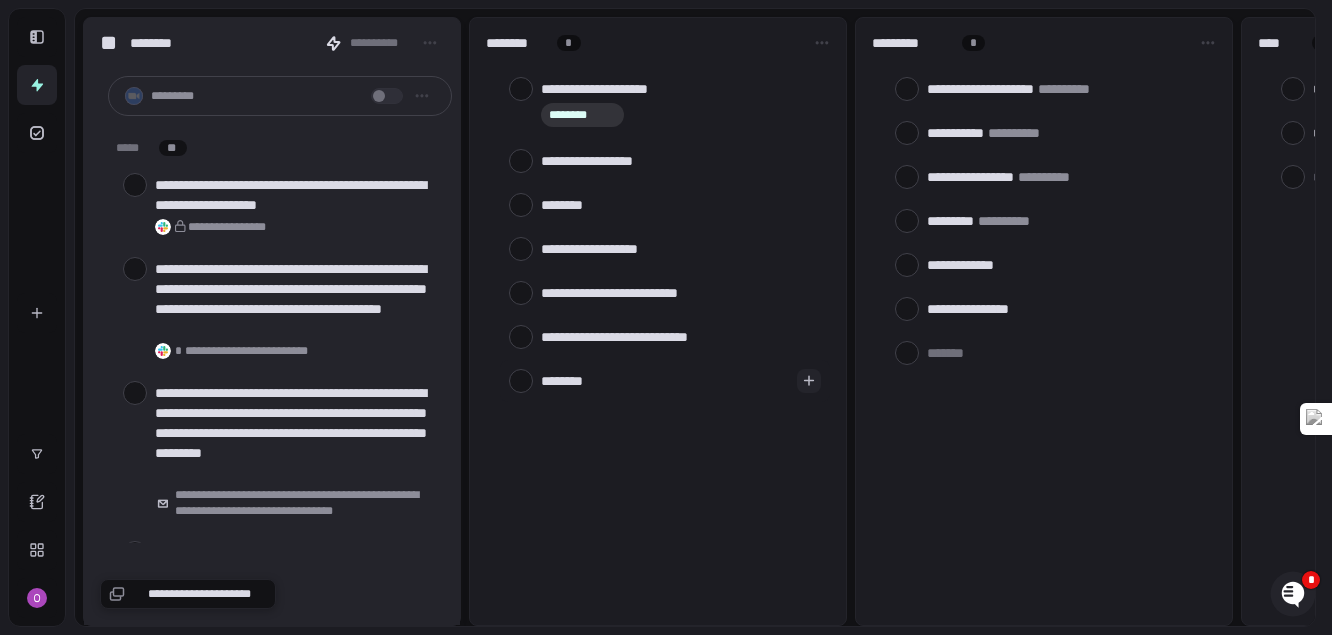 type 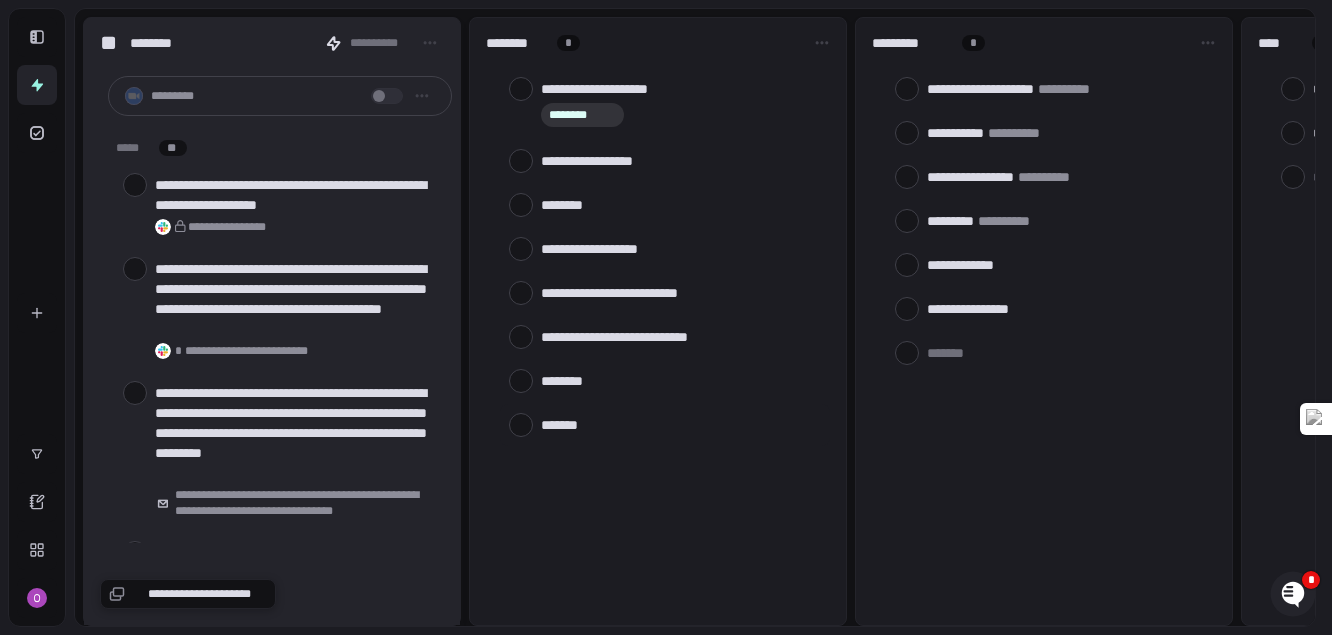 type on "*" 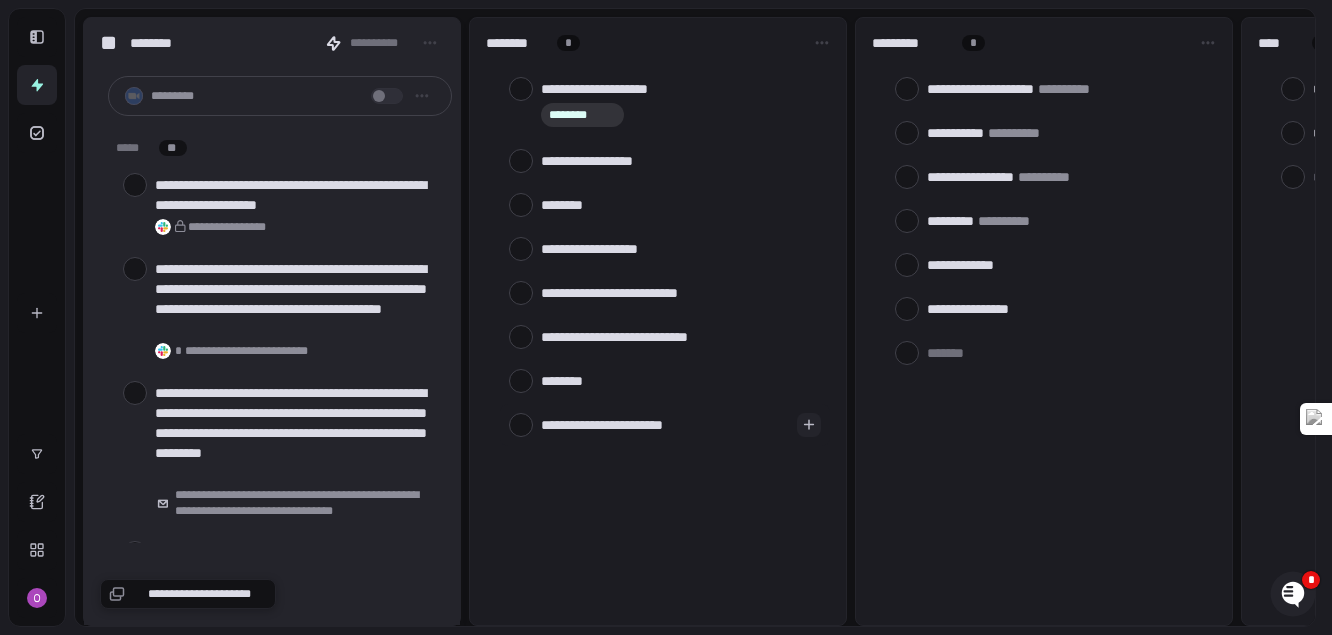 type on "**********" 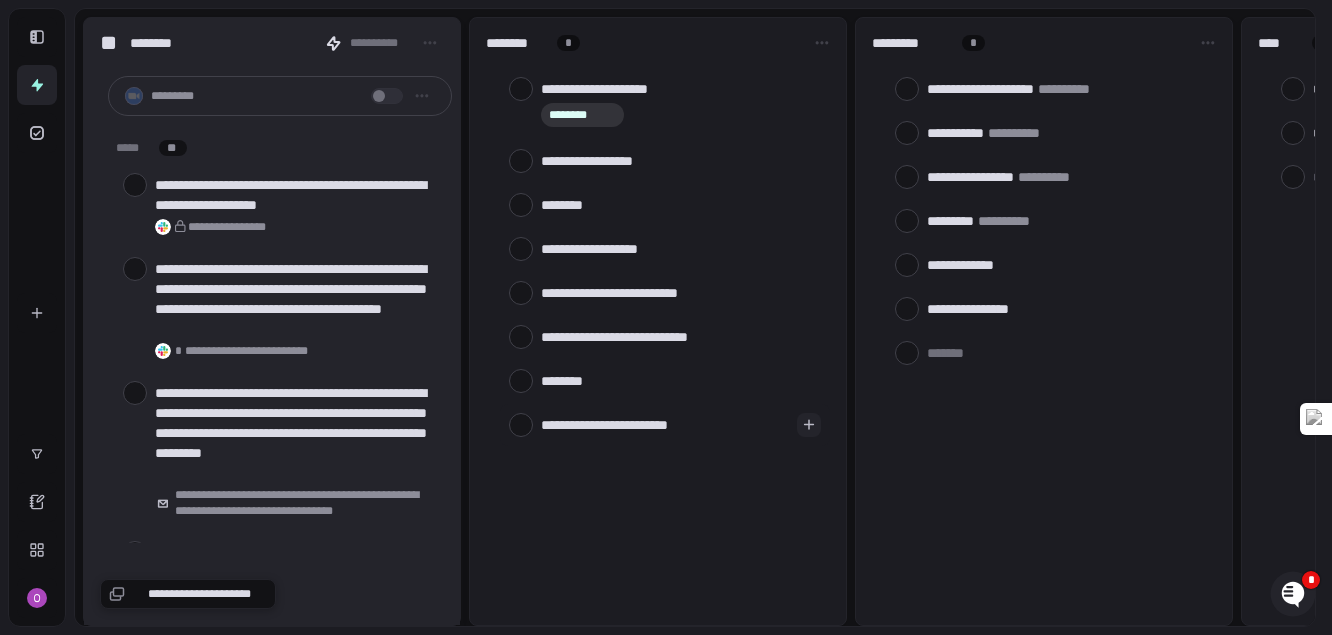 type on "**********" 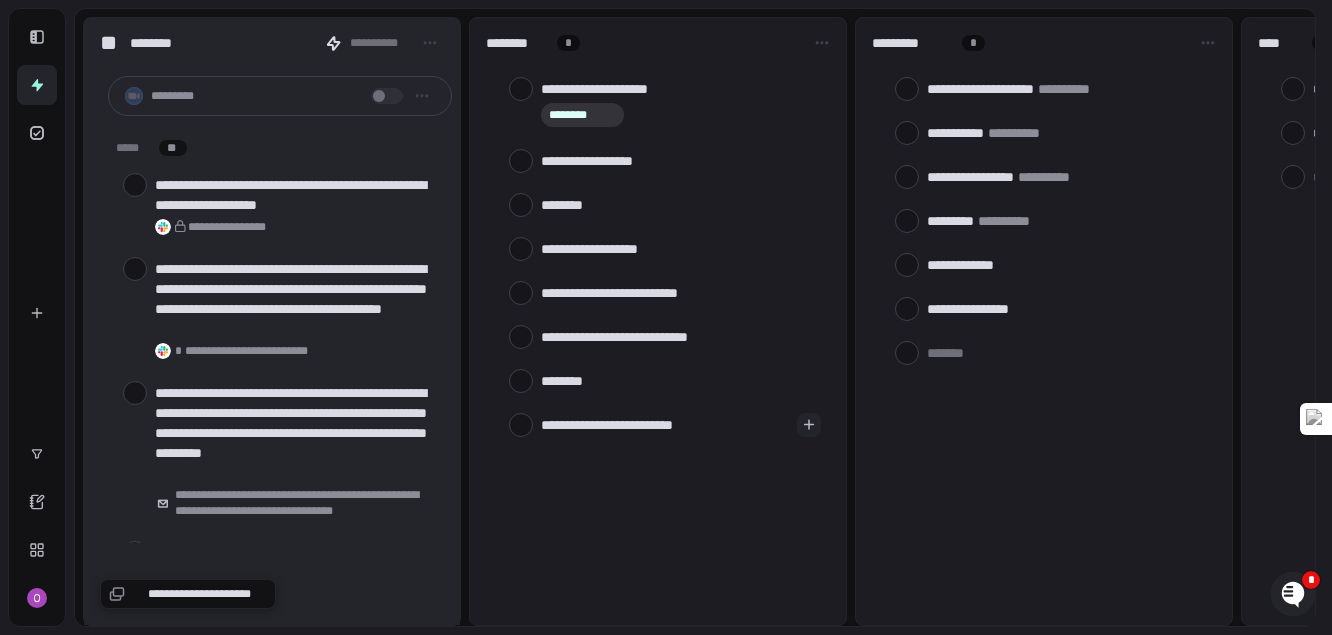 type on "**********" 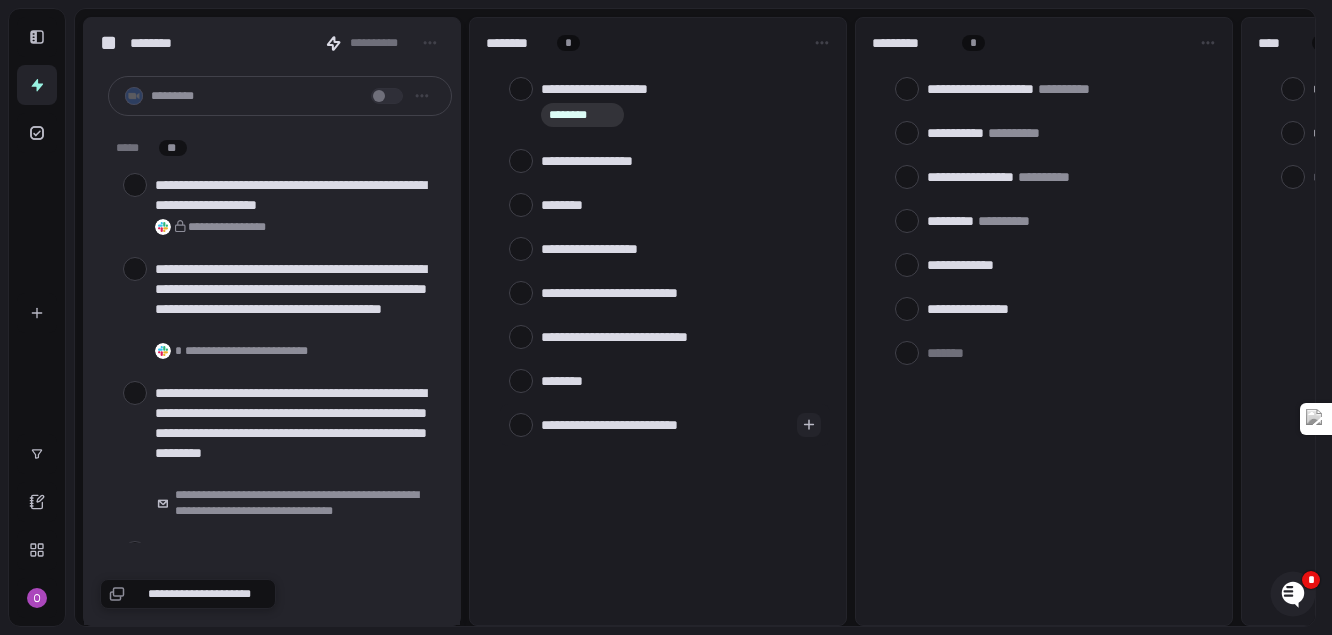 type on "**********" 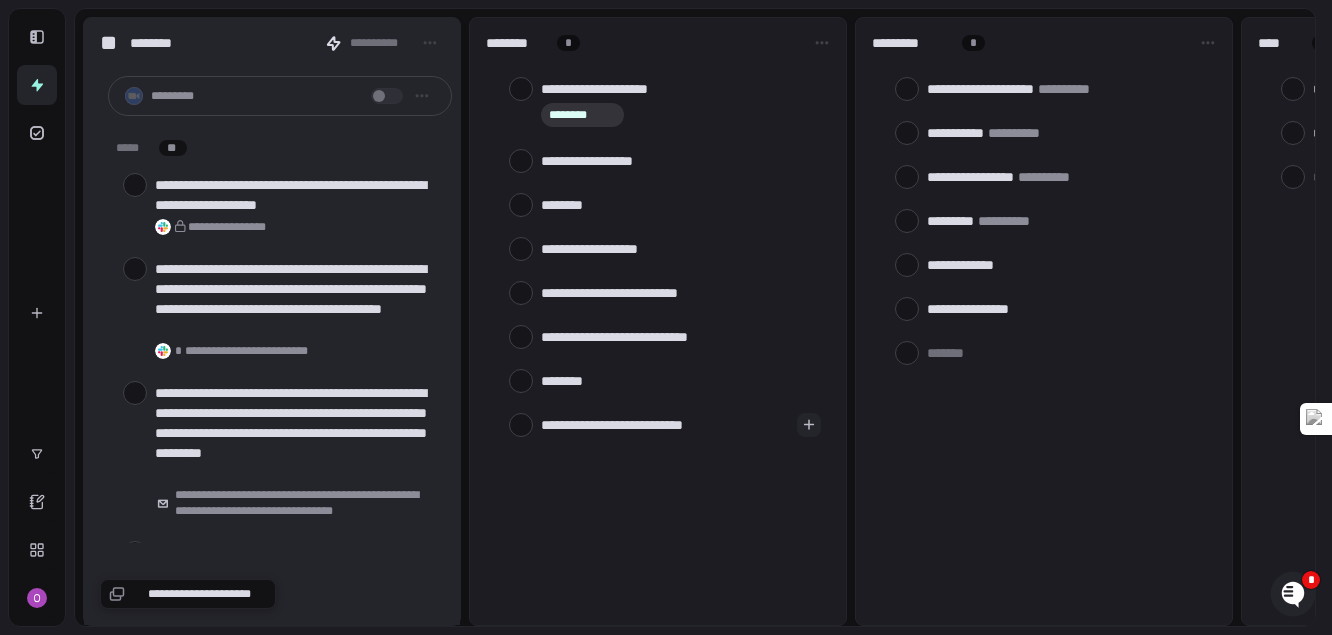 type on "**********" 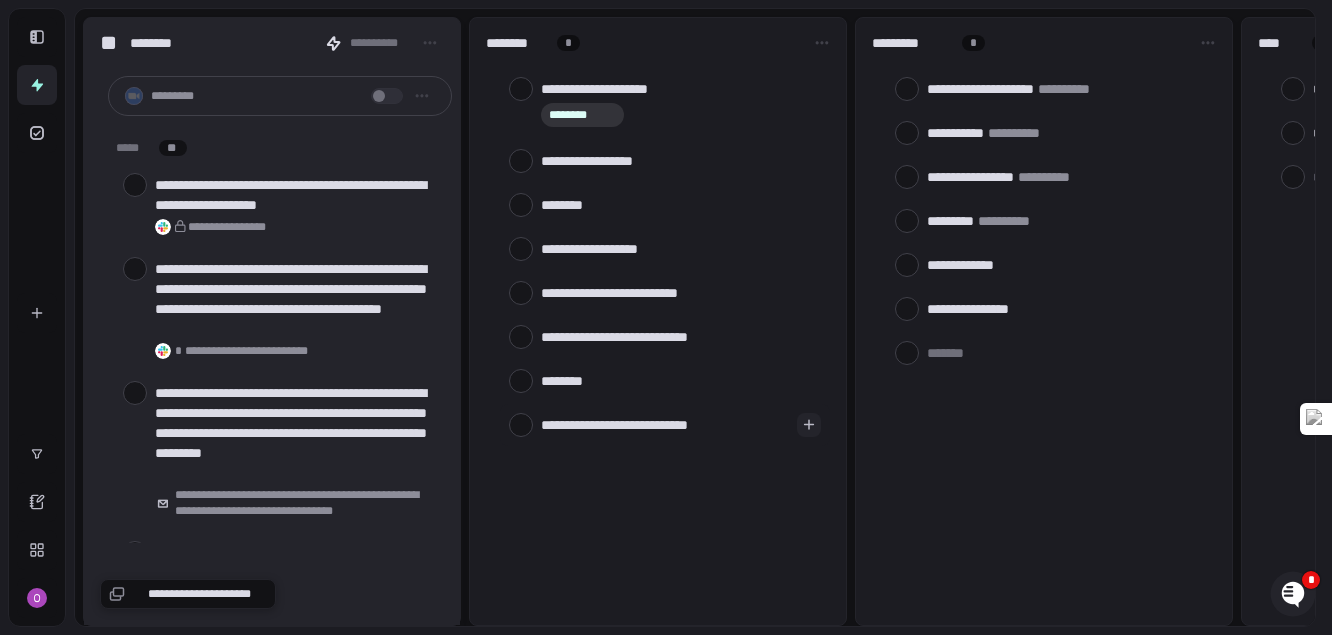 type on "*" 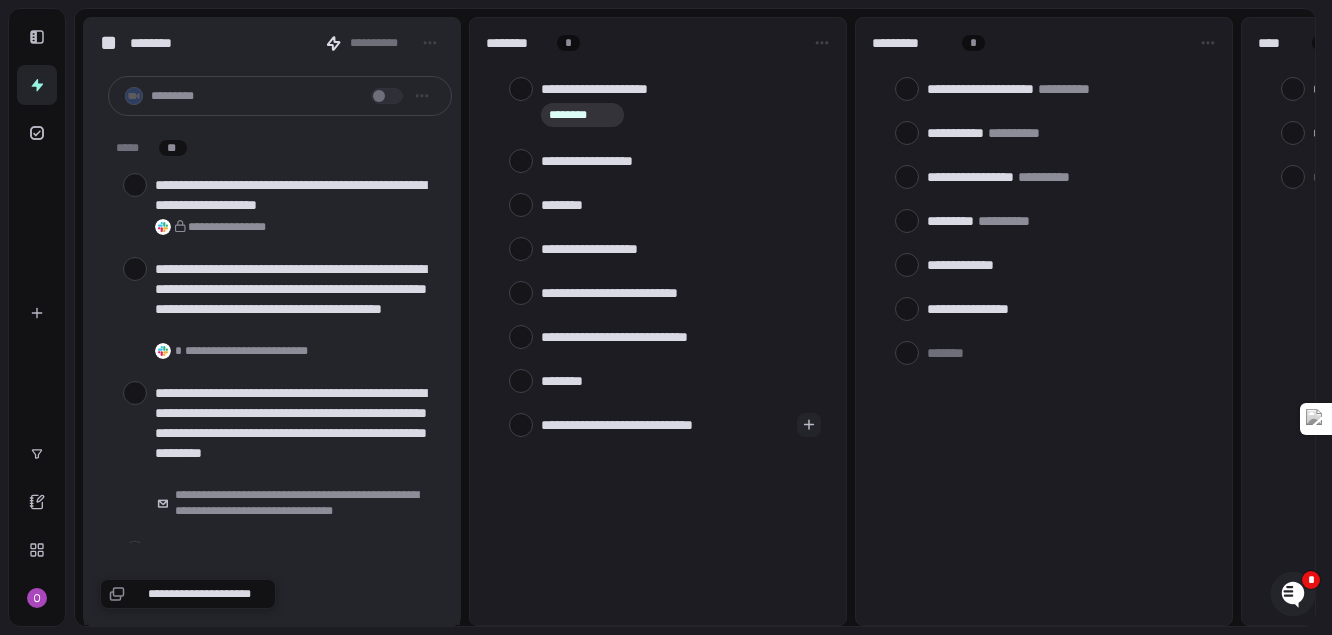 type on "**********" 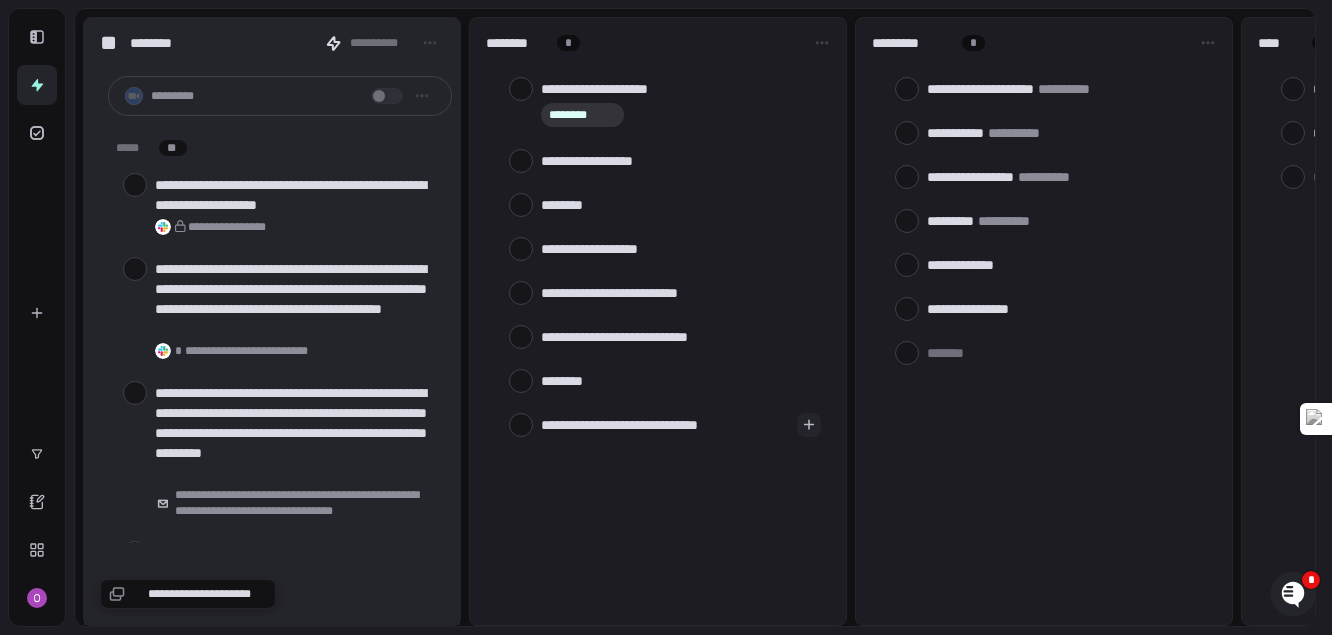 type on "**********" 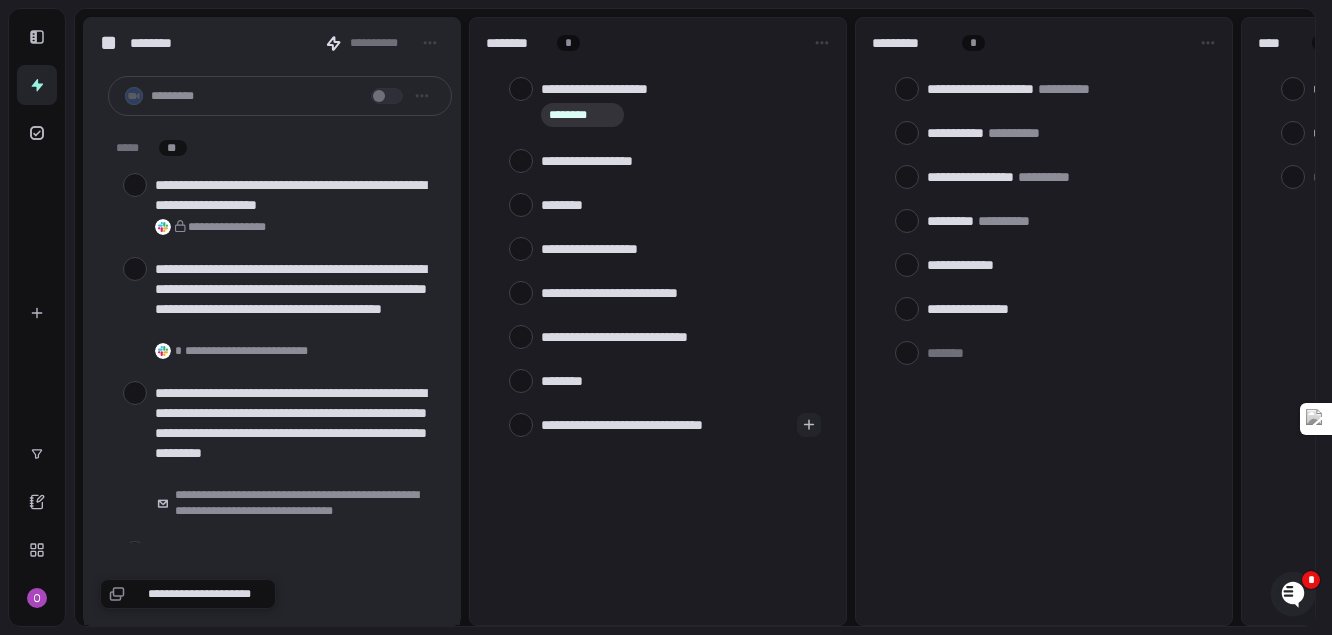 type on "**********" 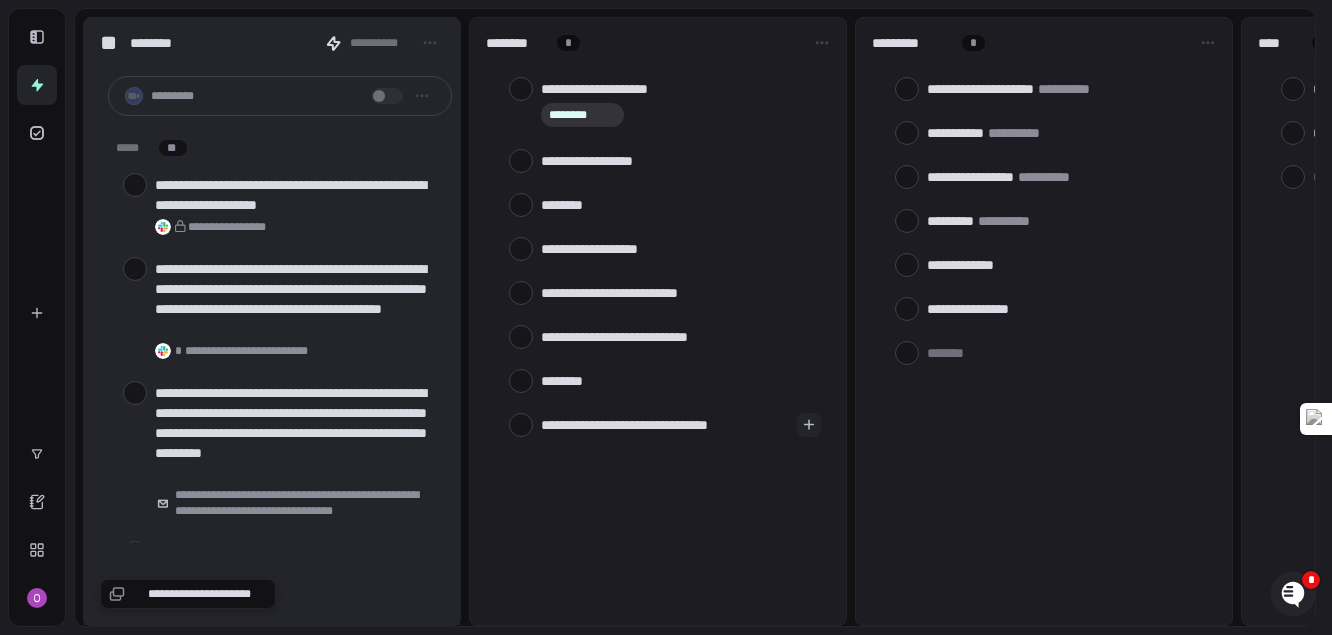 type on "**********" 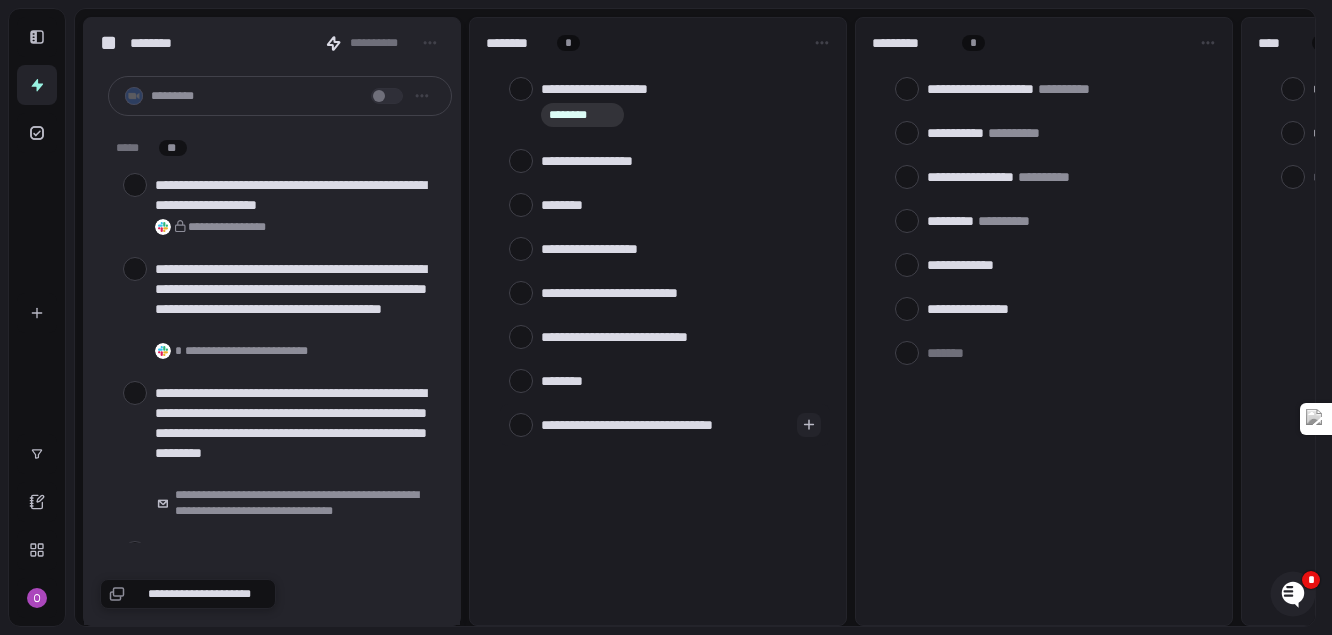 type on "**********" 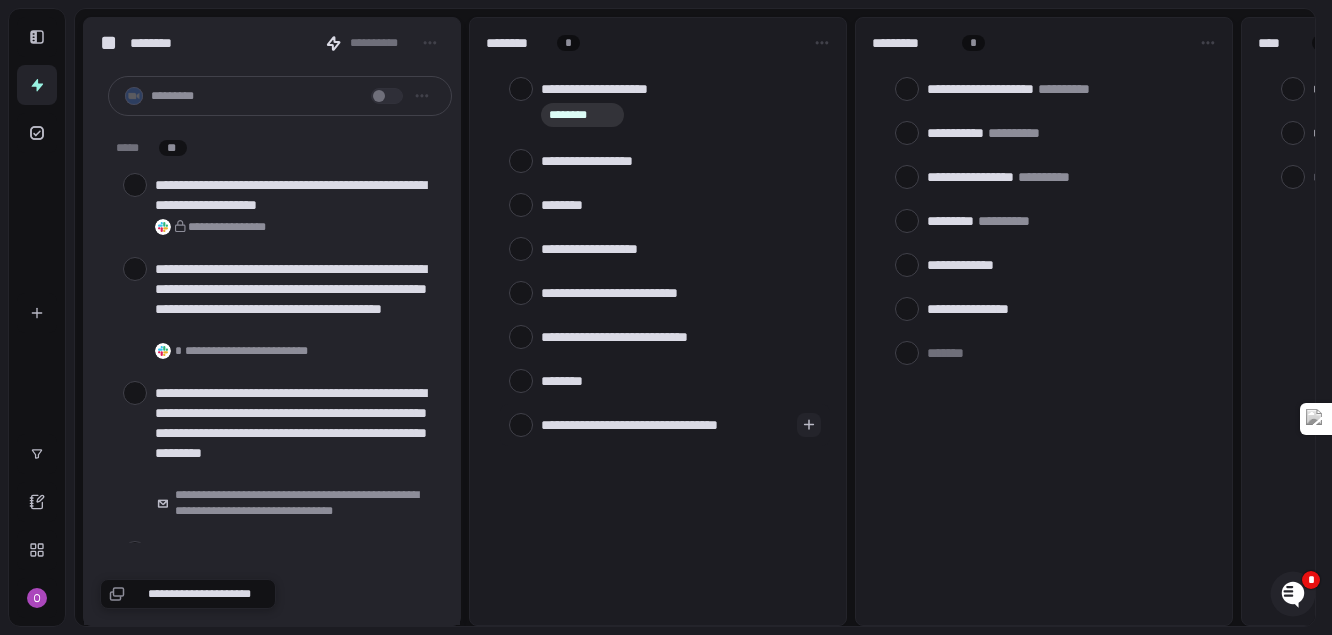 type on "**********" 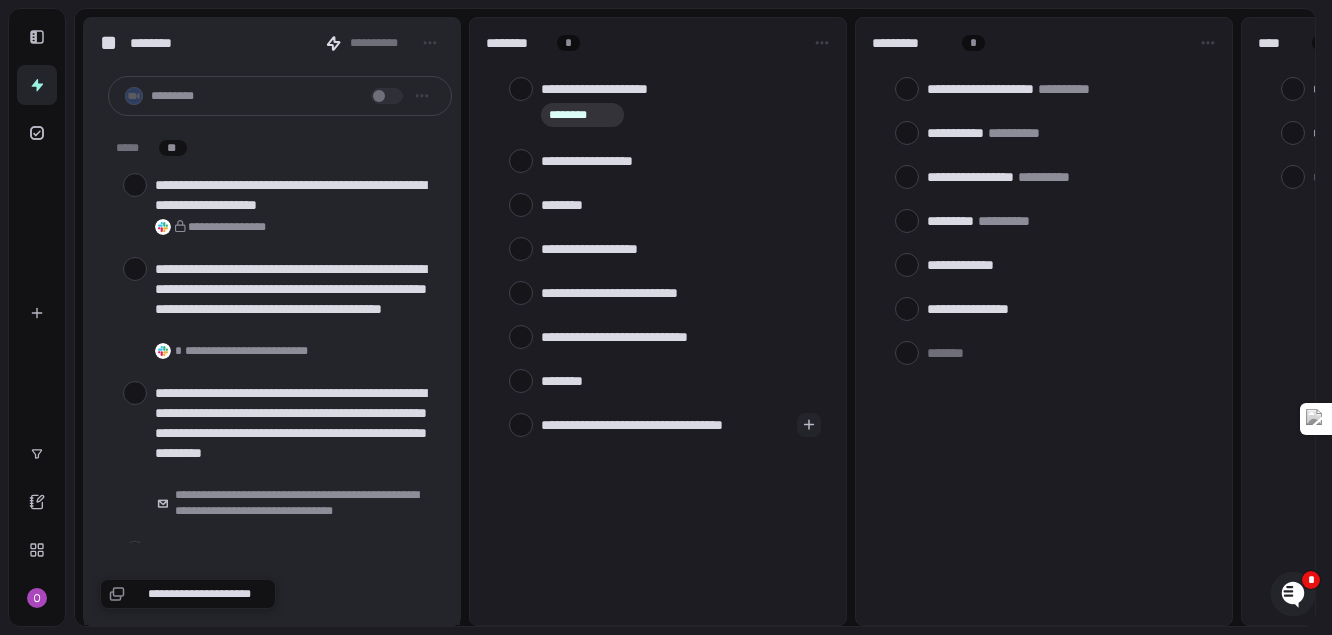 type on "*" 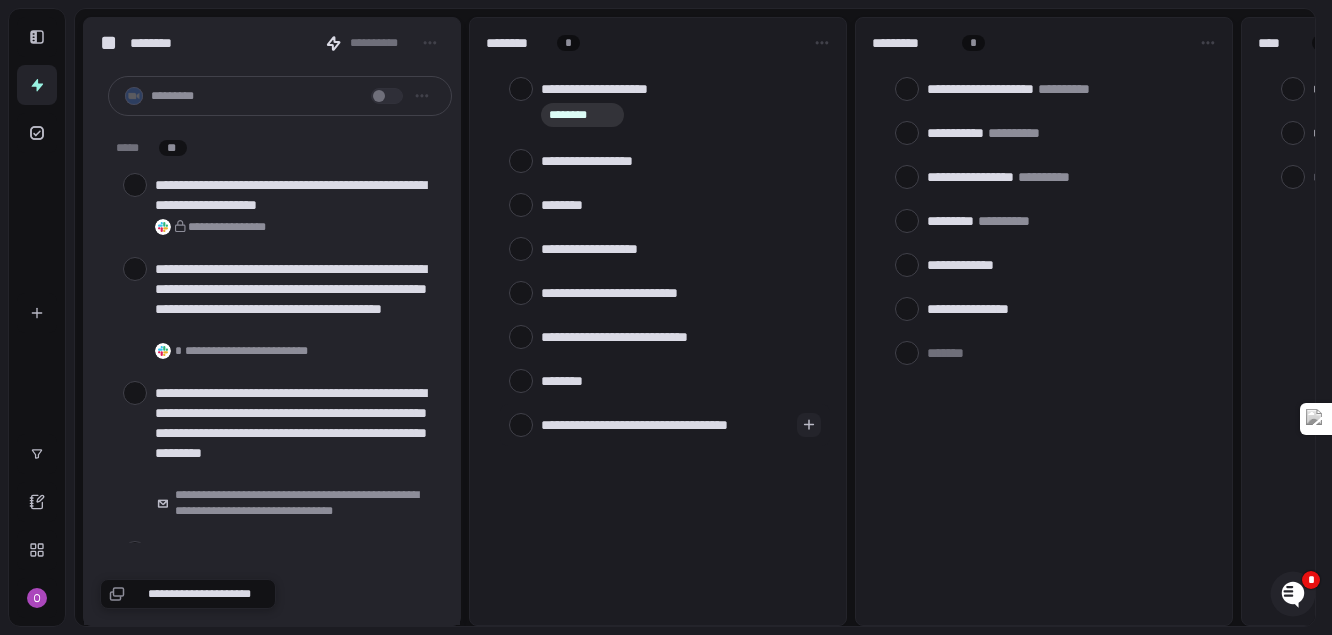 type on "**********" 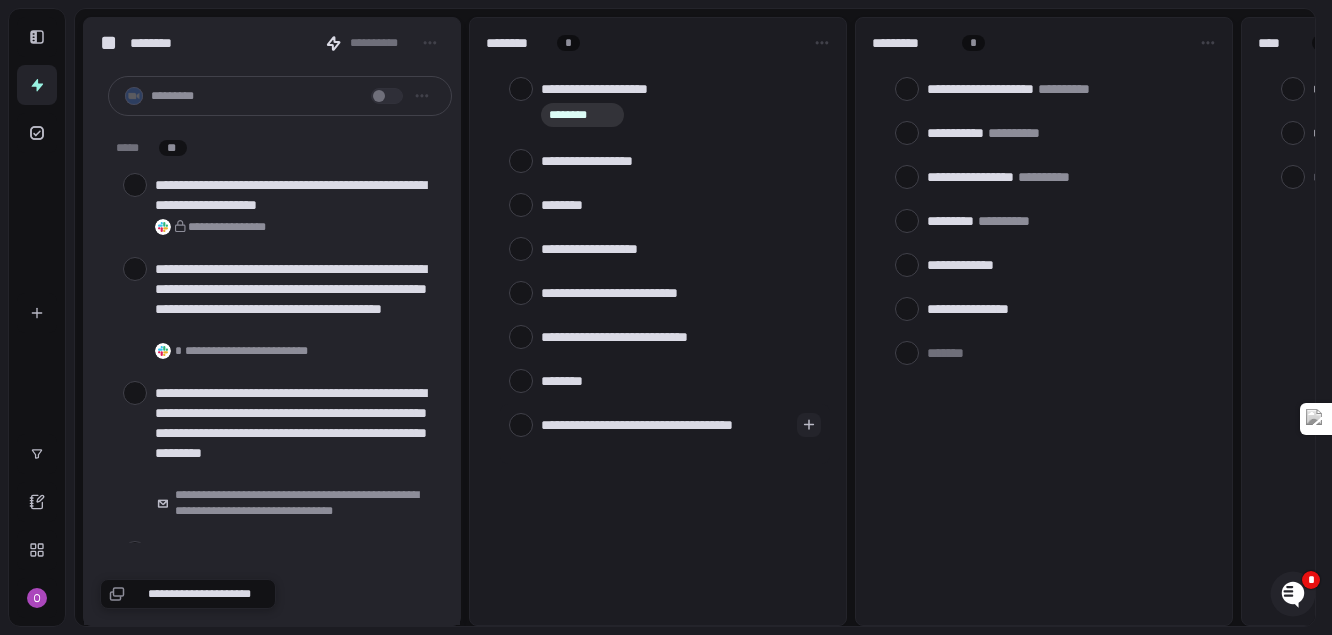 type on "**********" 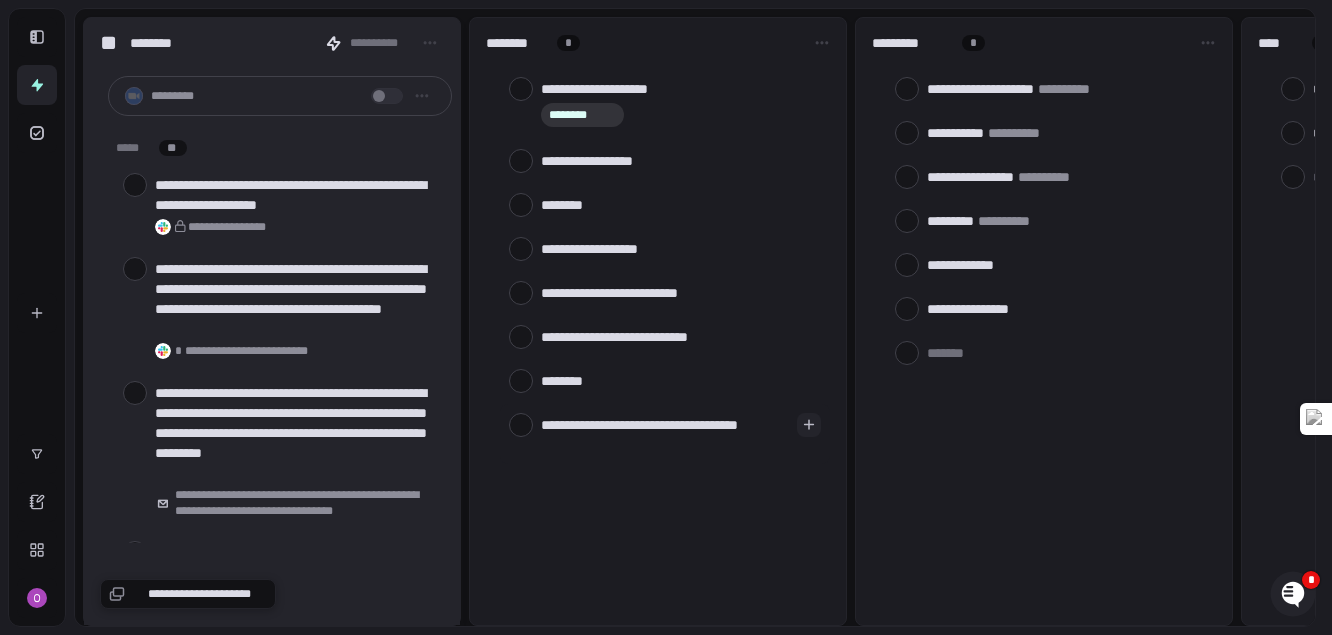 type on "**********" 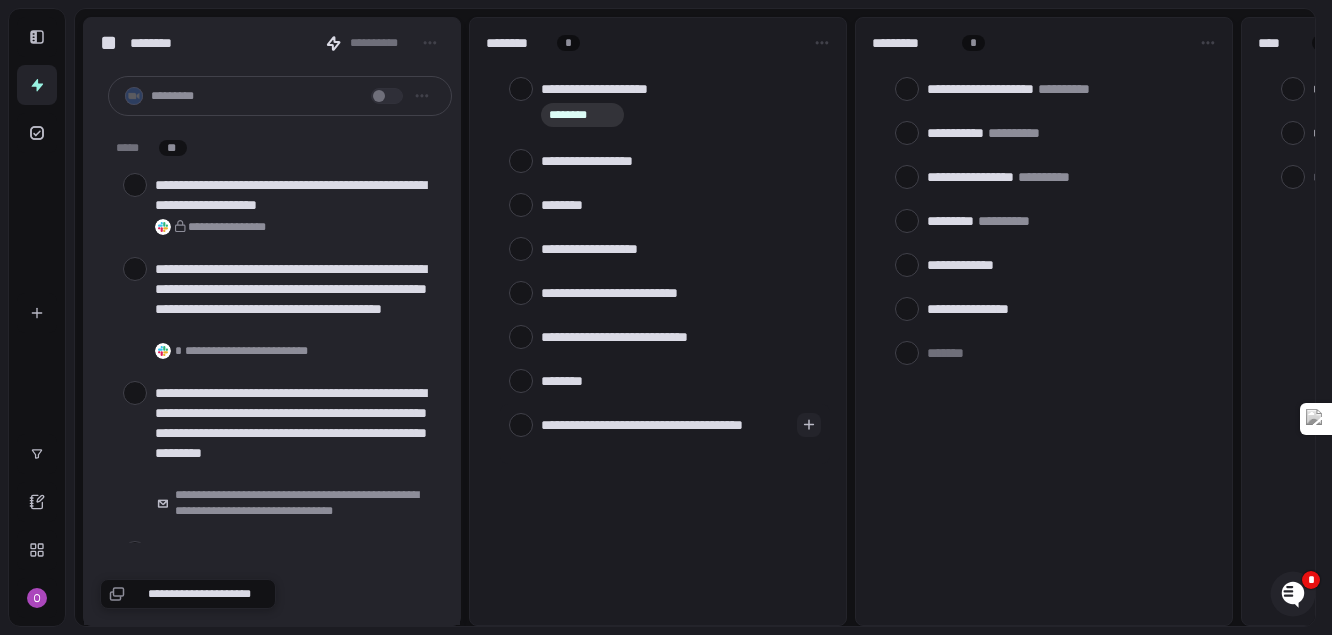 type on "**********" 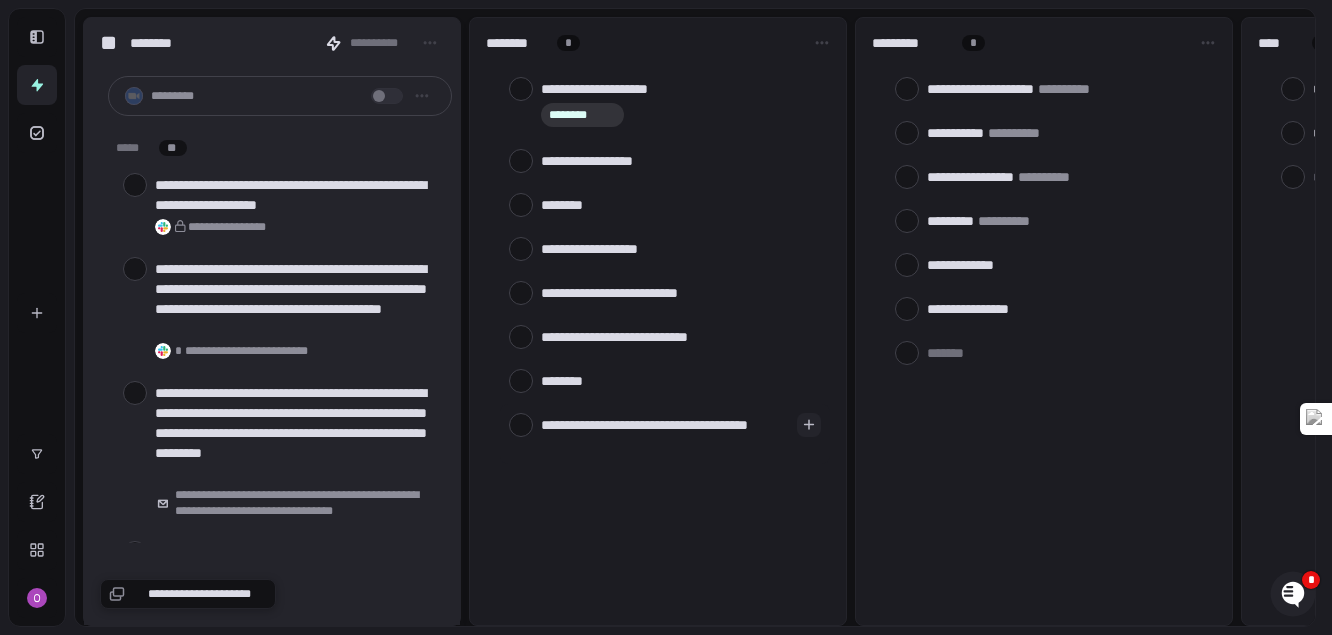 type on "**********" 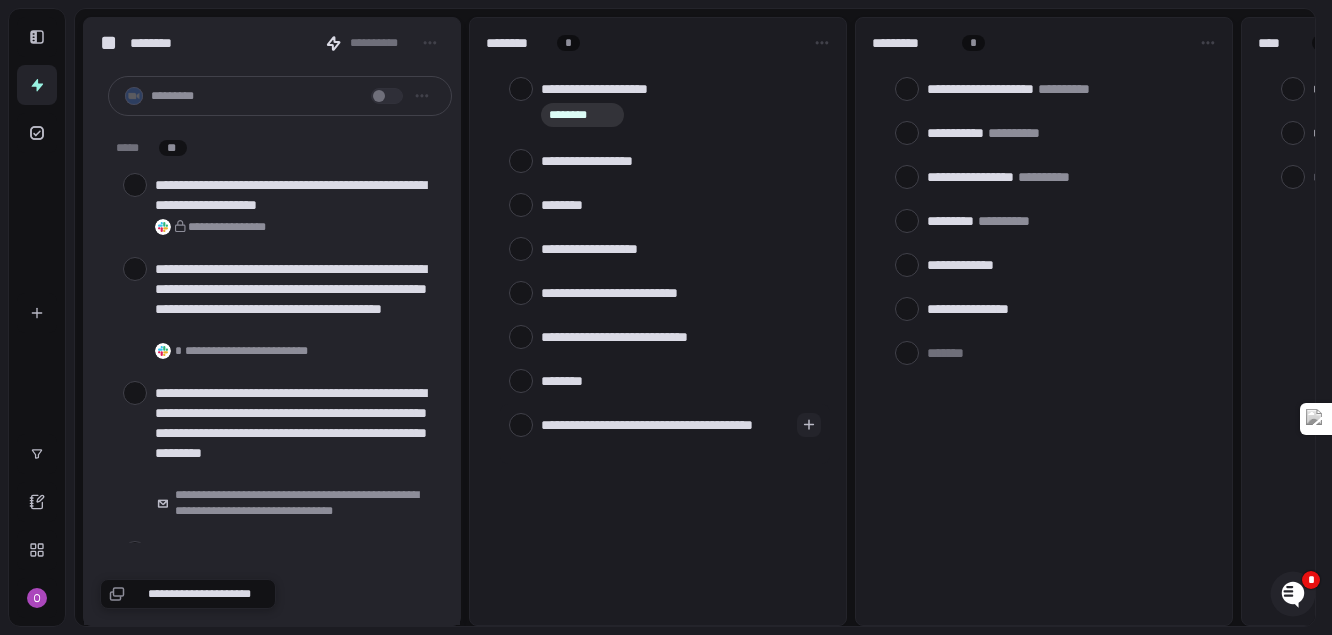 type on "**********" 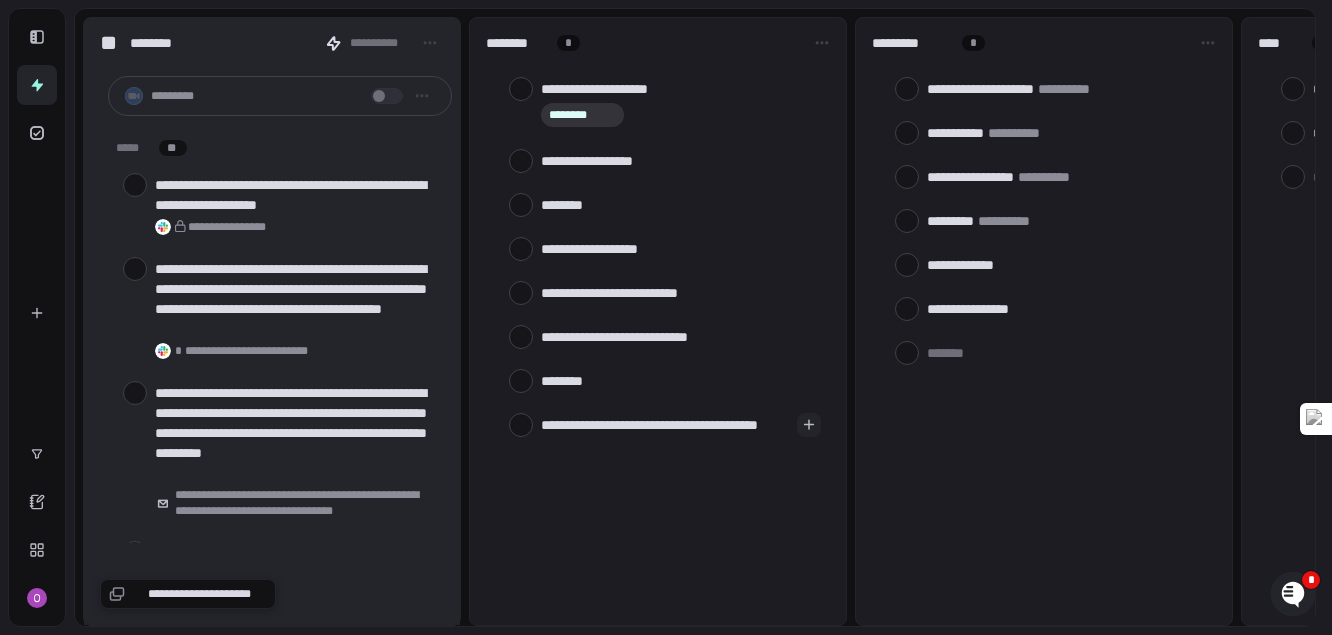 type on "**********" 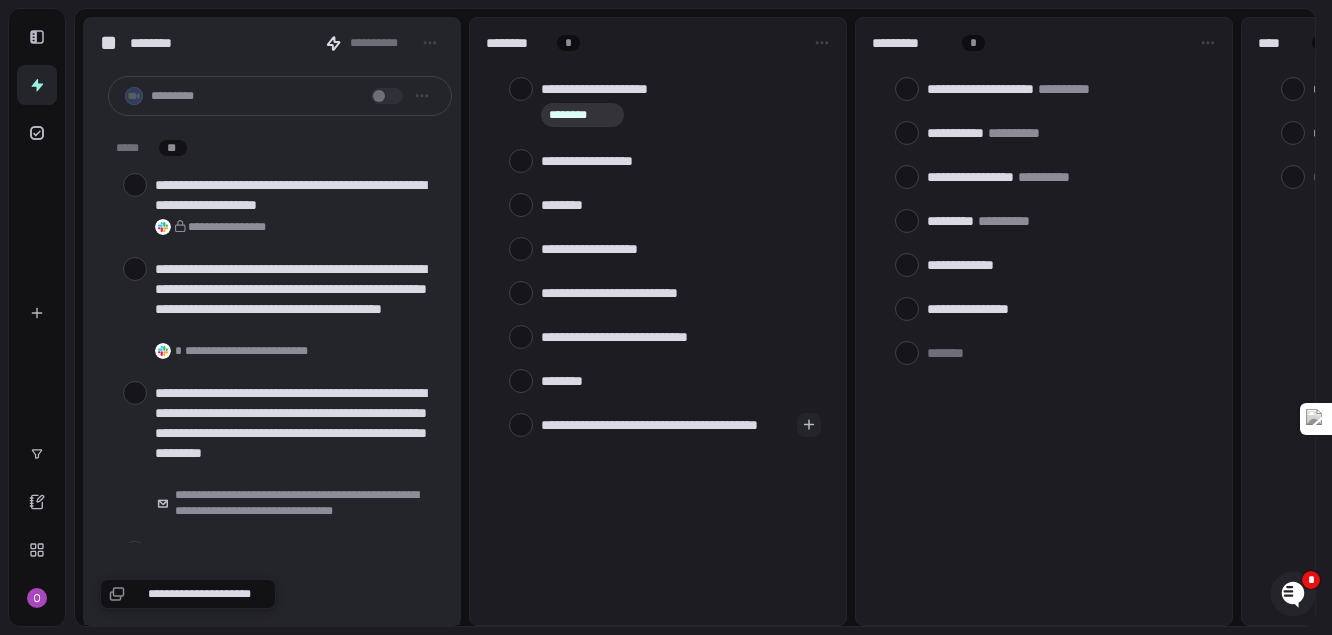 type on "*" 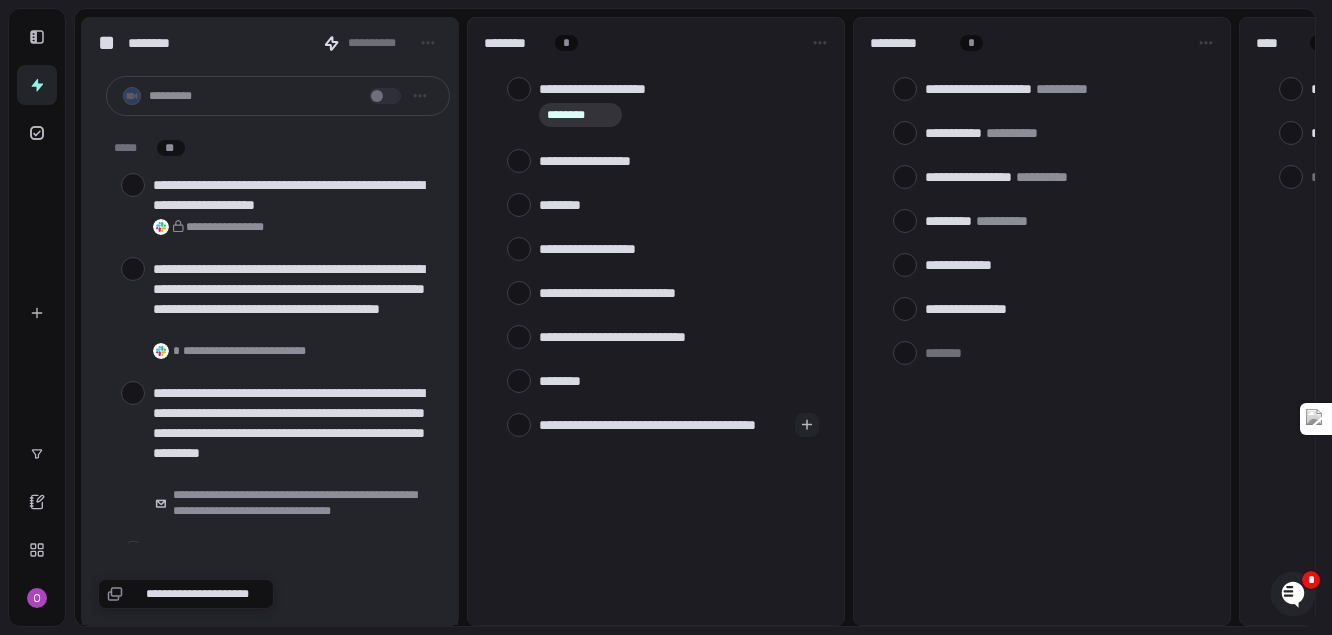 click on "**********" at bounding box center (663, 434) 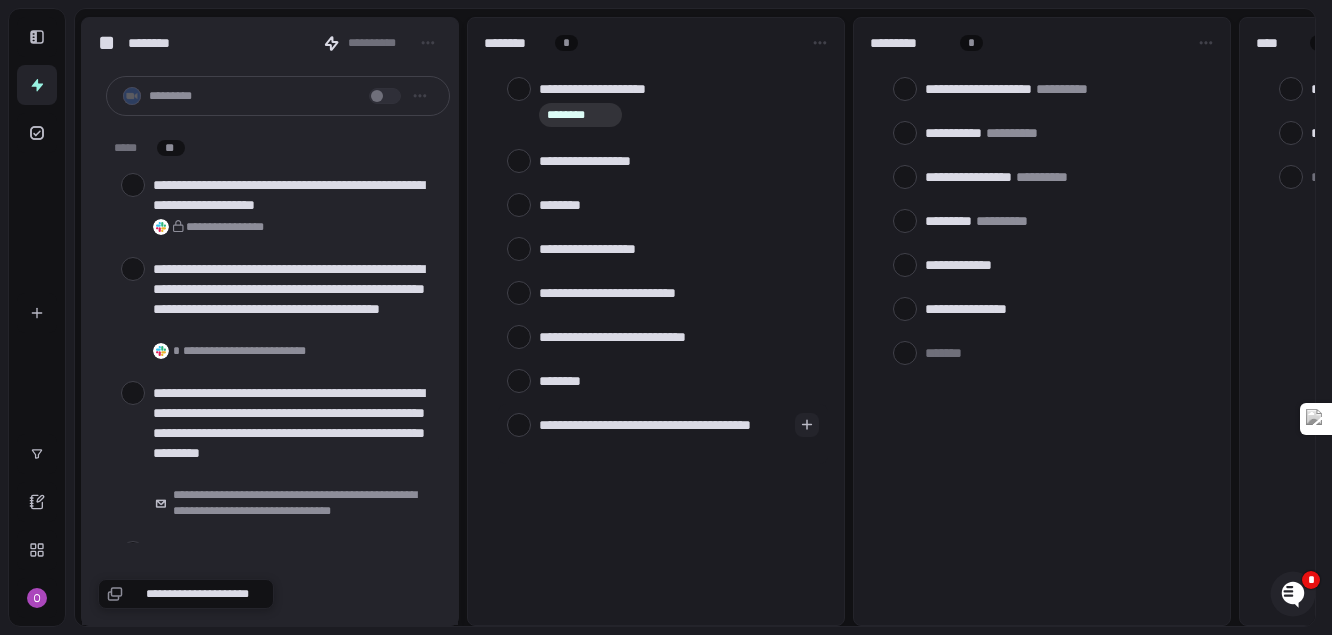 type on "**********" 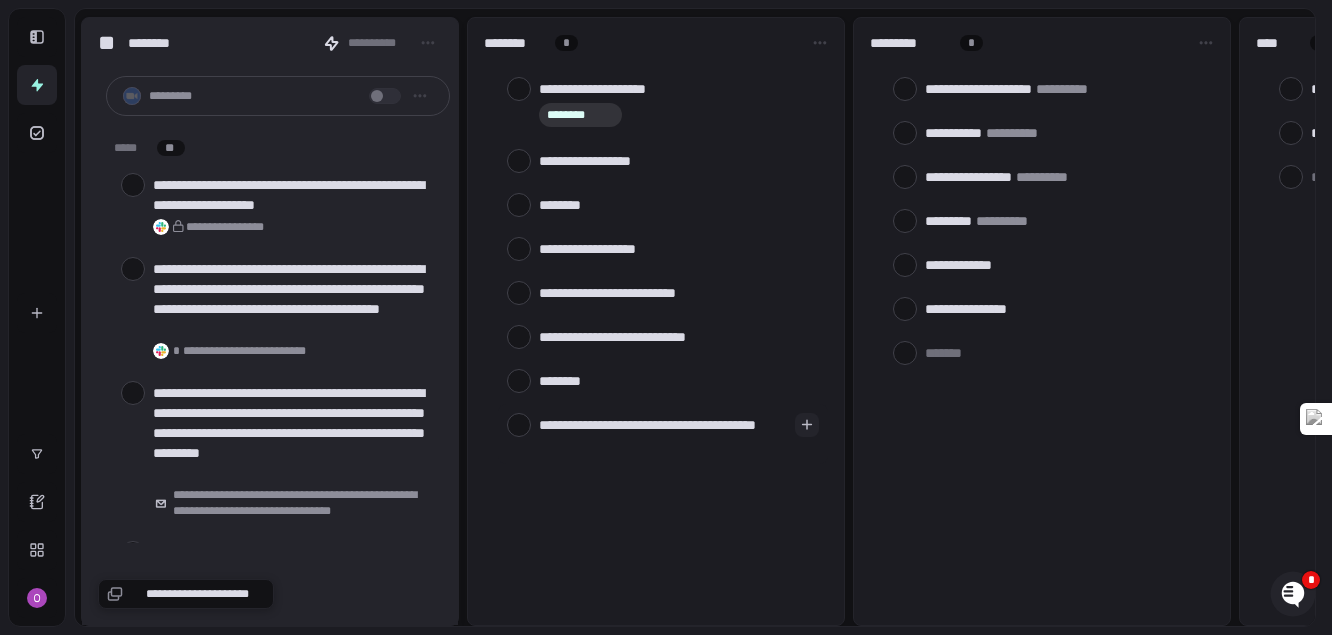 type on "**********" 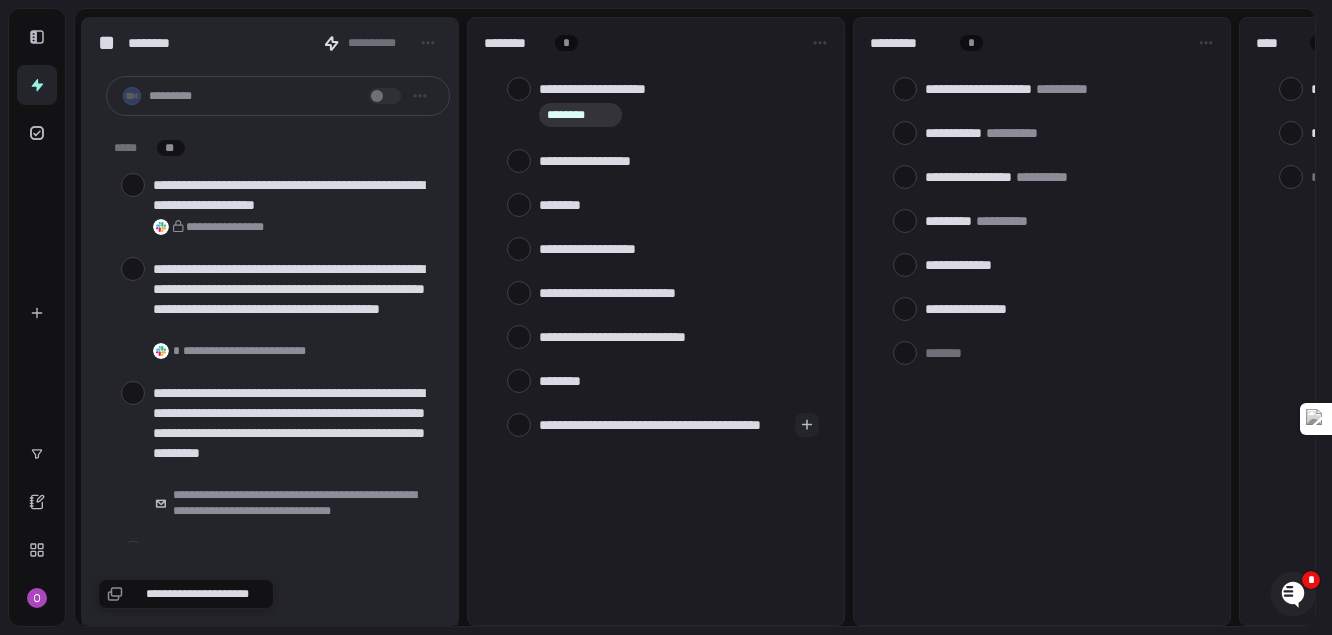 type on "**********" 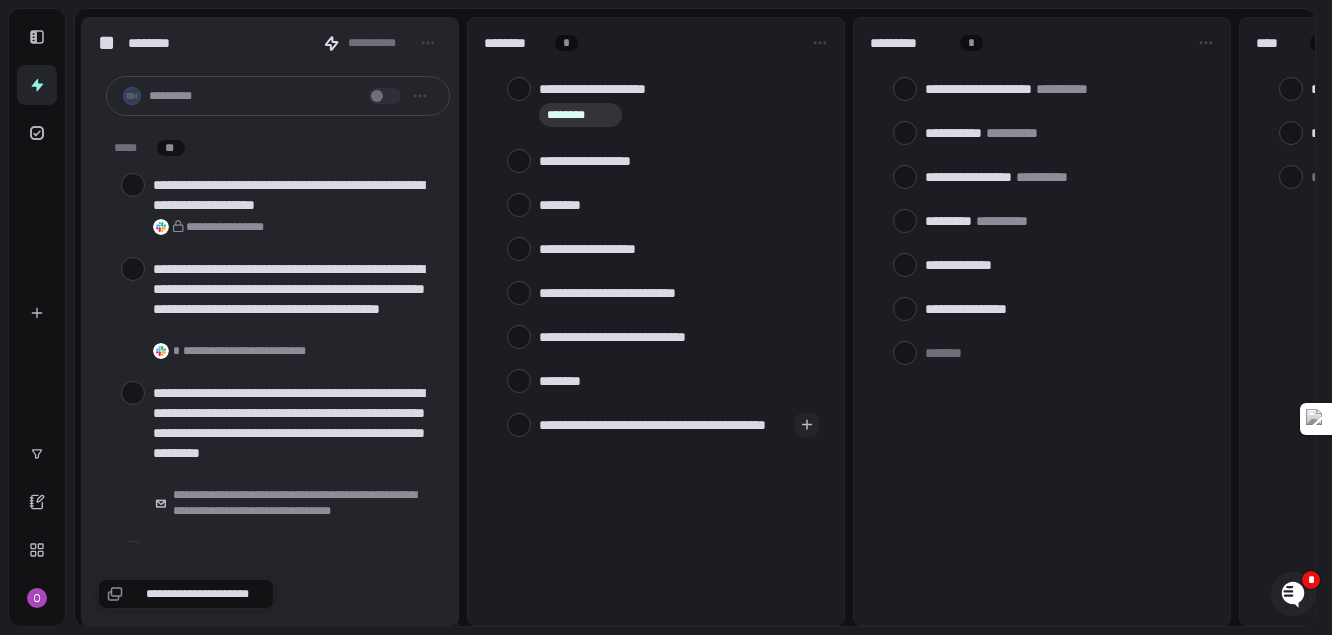 type on "**********" 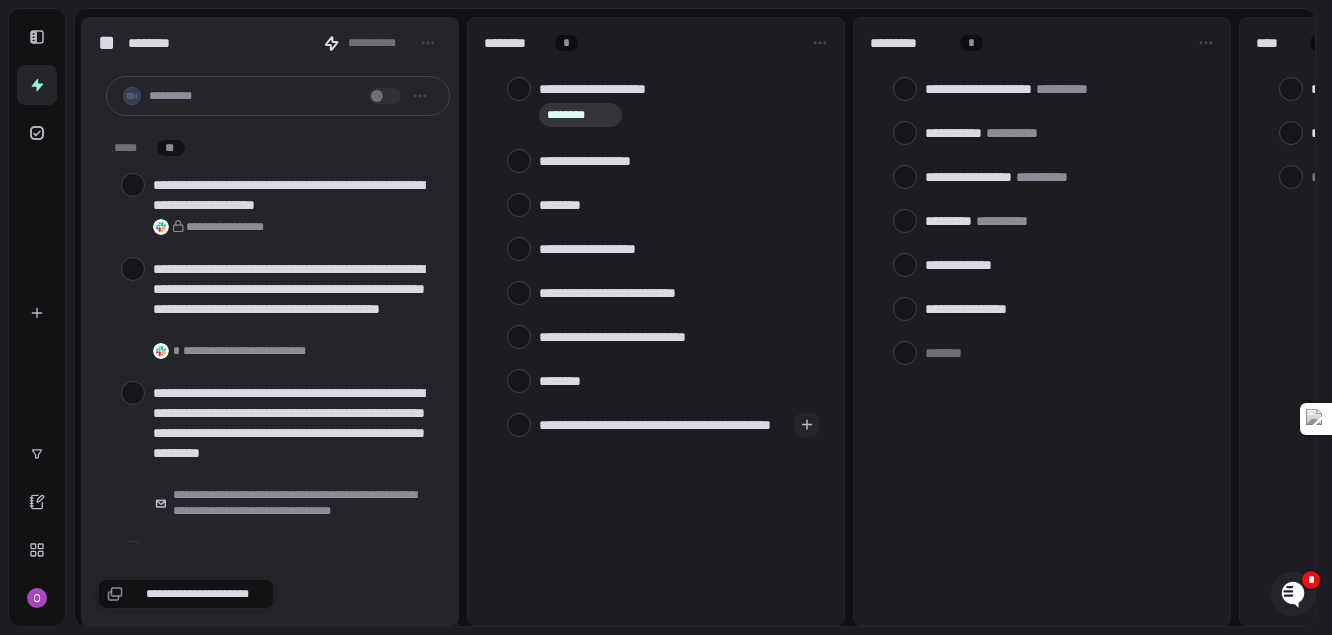 type on "**********" 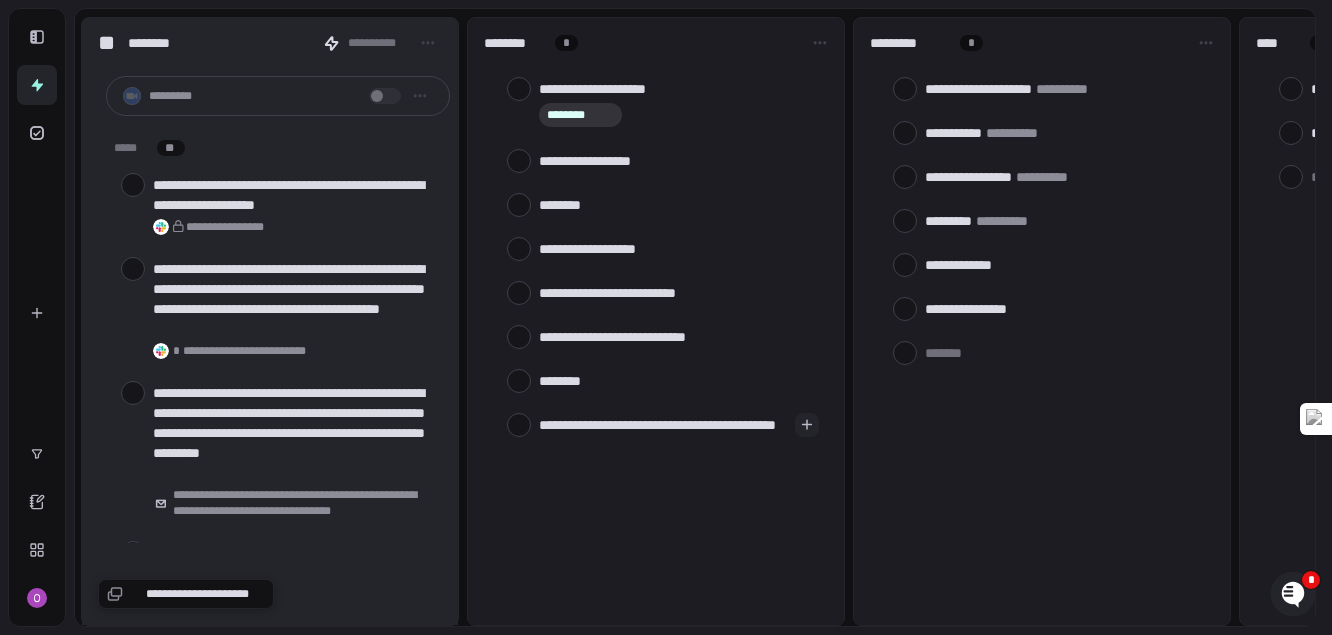 type on "**********" 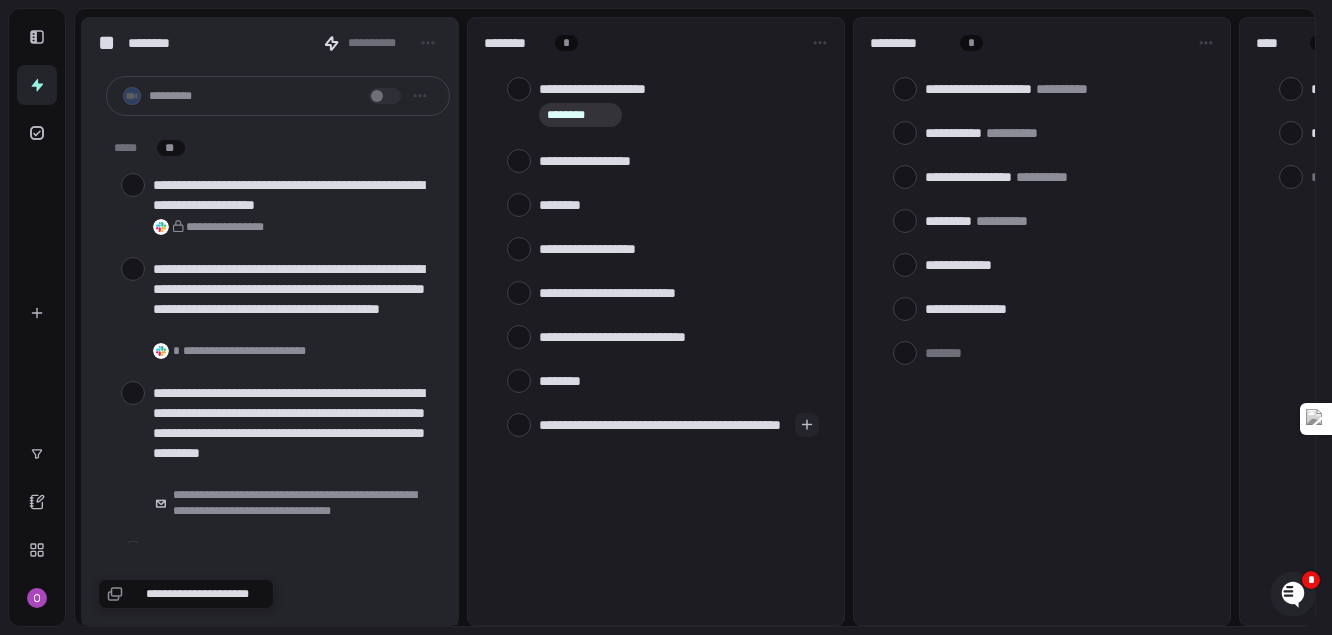type on "**********" 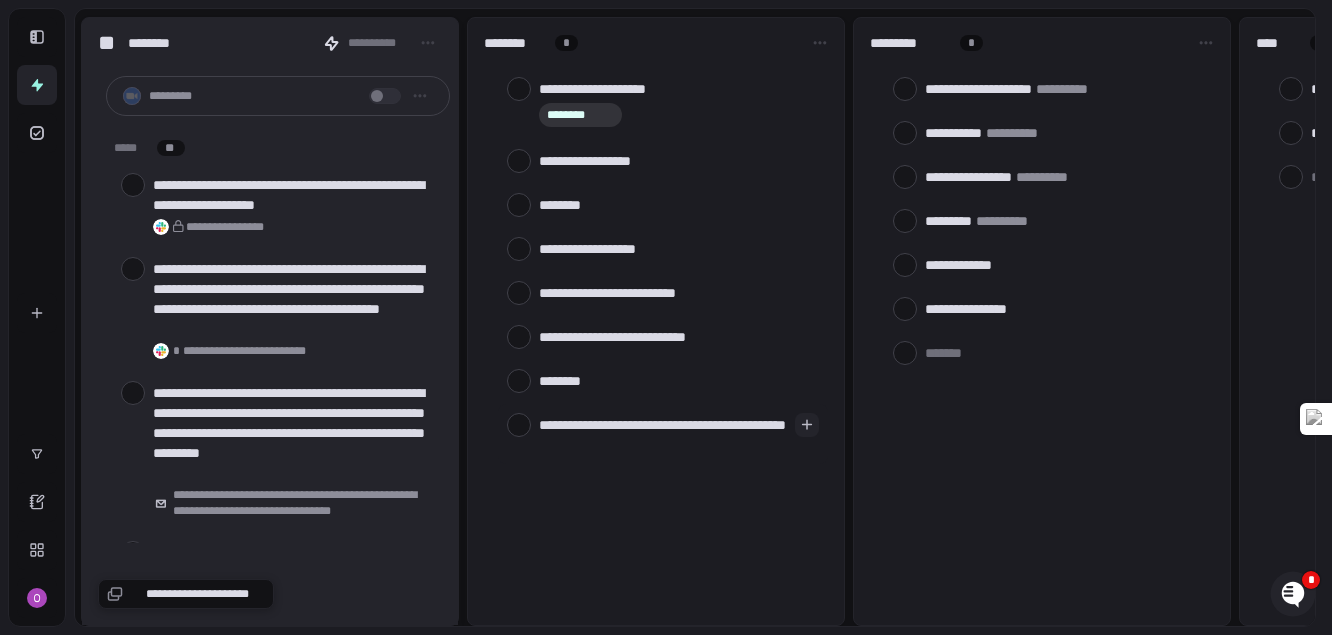 type on "**********" 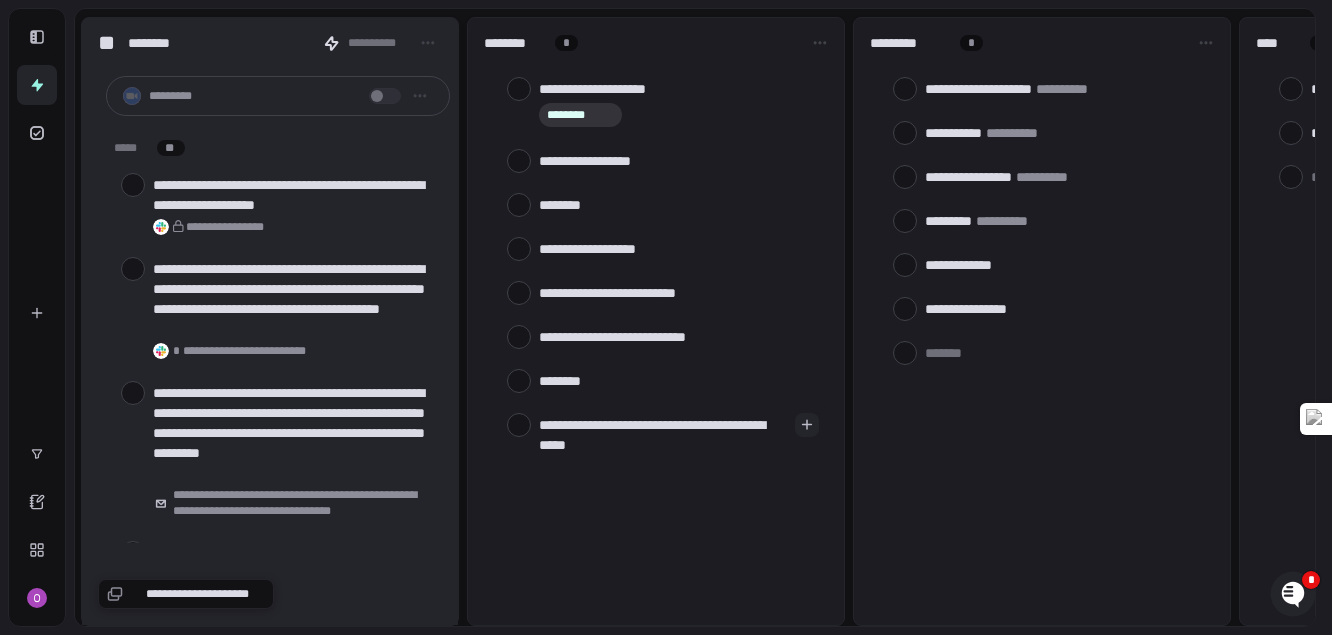 type on "**********" 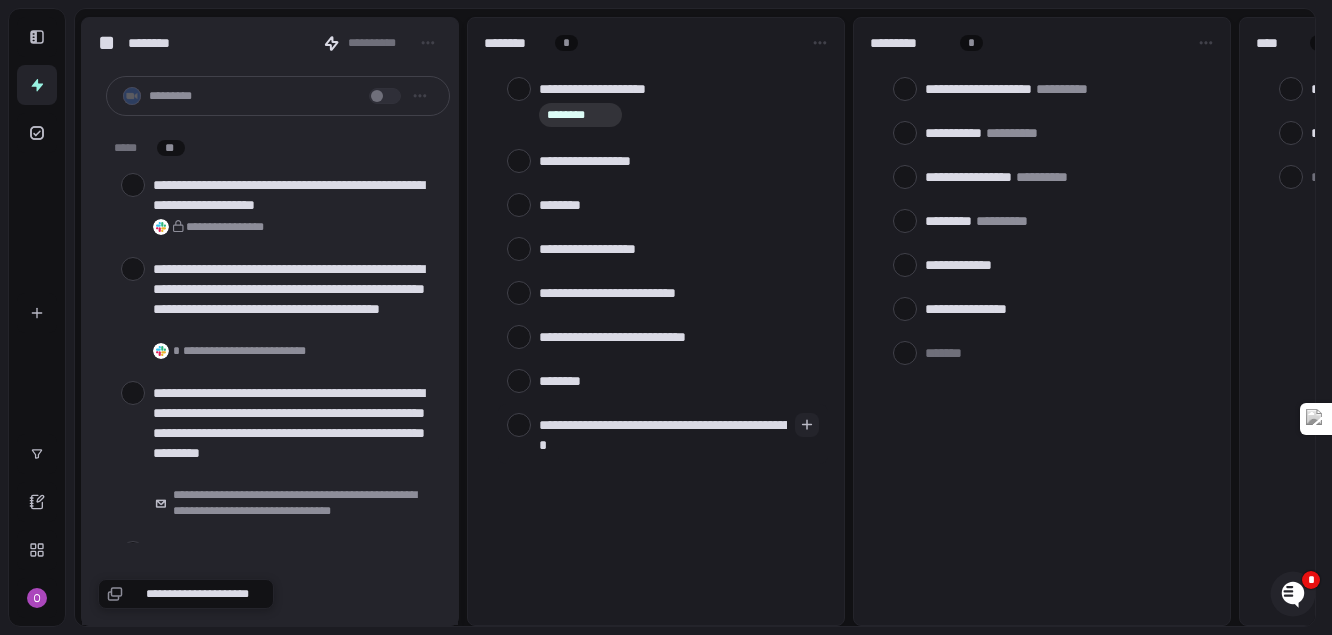 type on "**********" 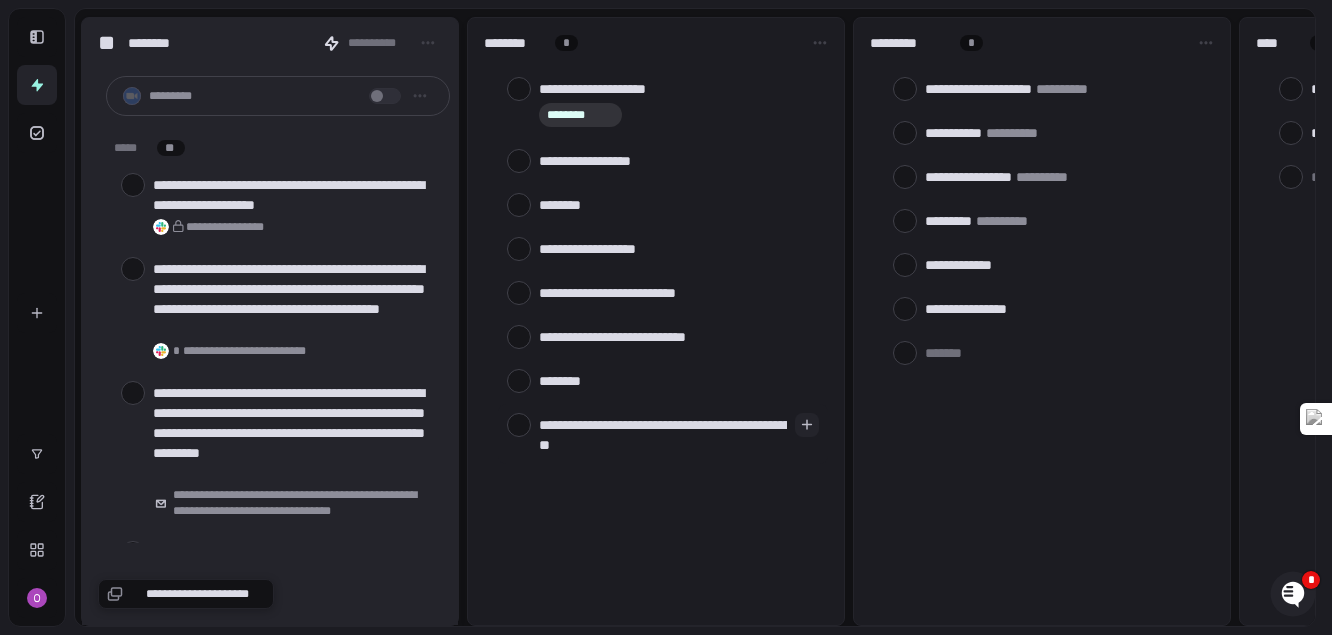 type on "**********" 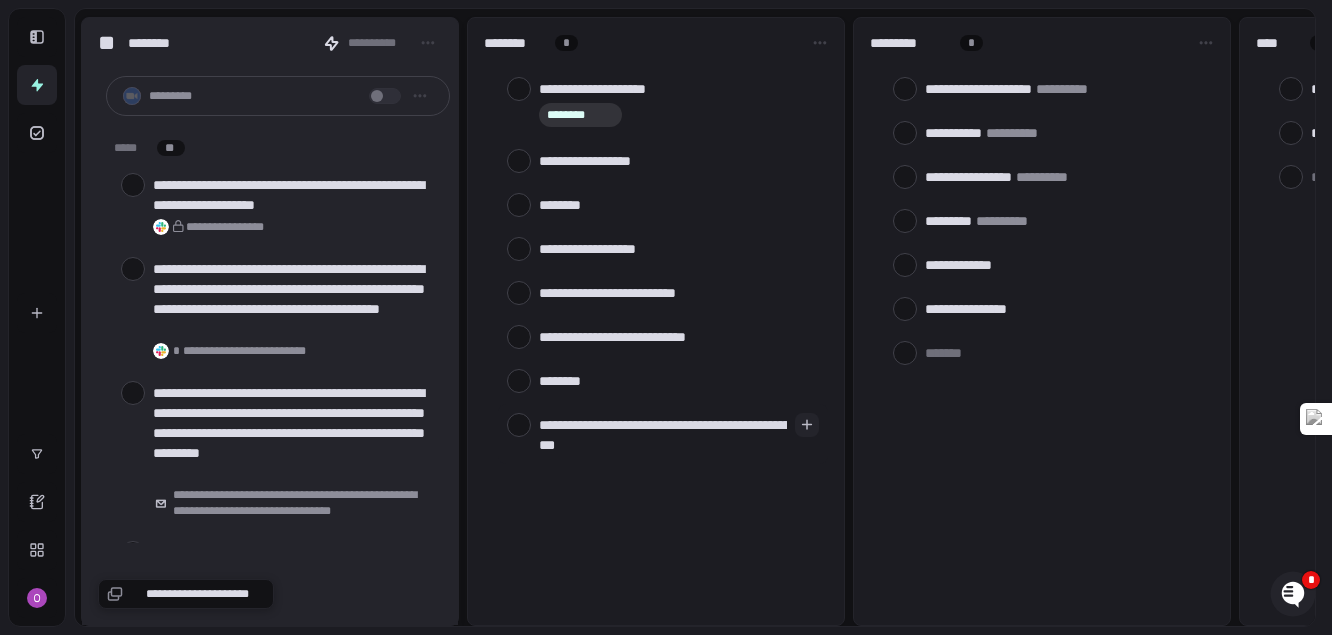 type on "**********" 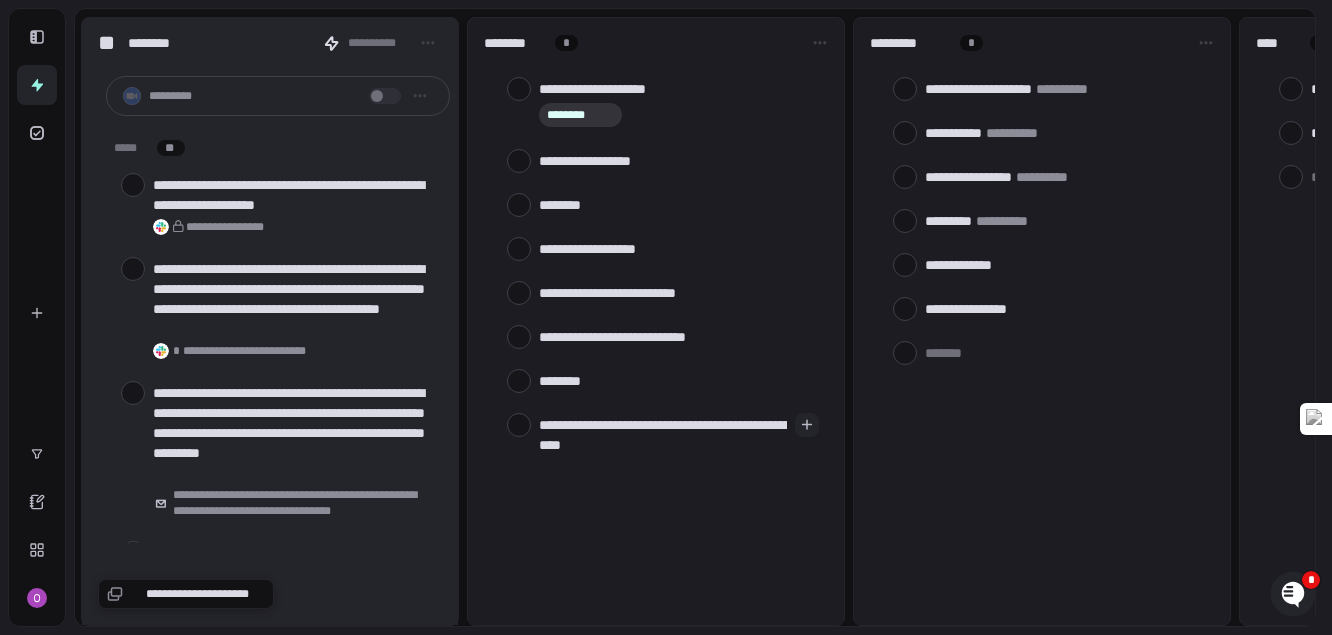type on "**********" 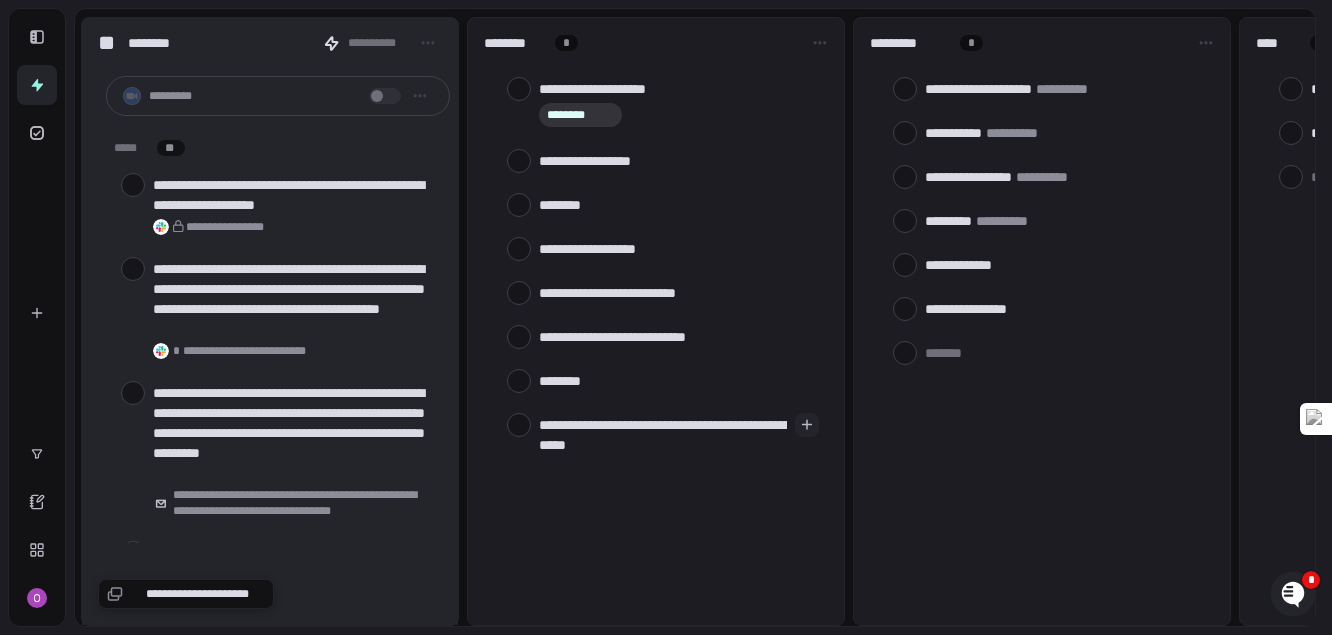 type on "**********" 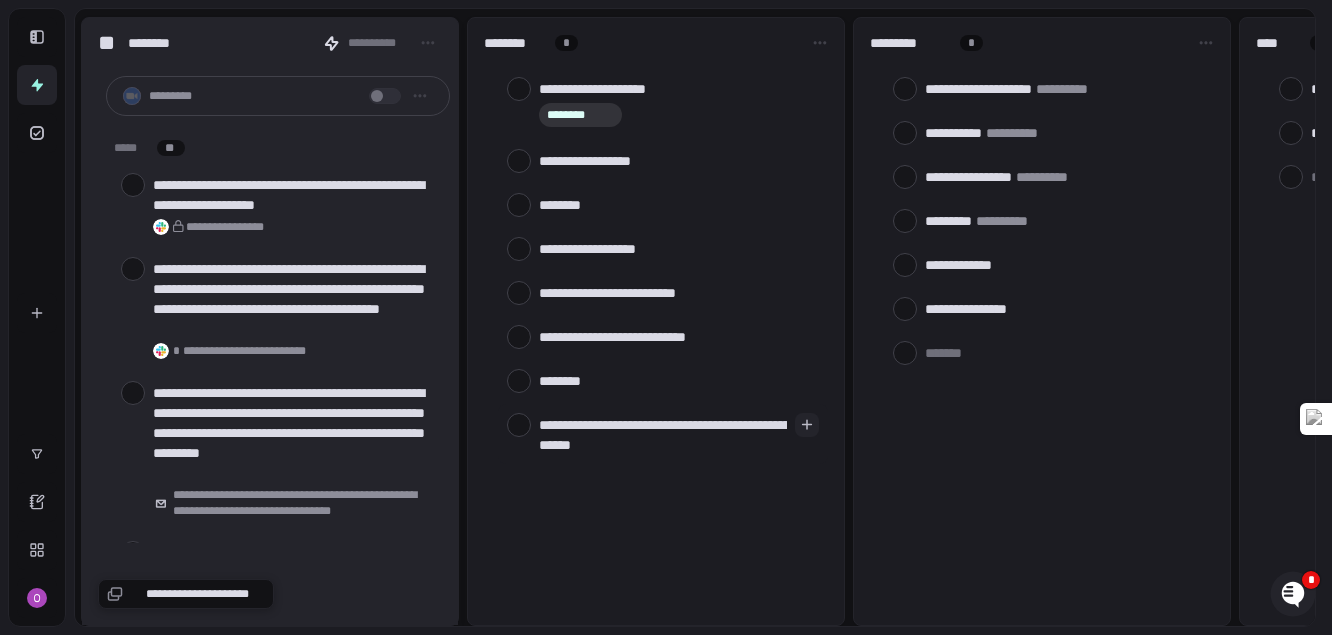 type on "**********" 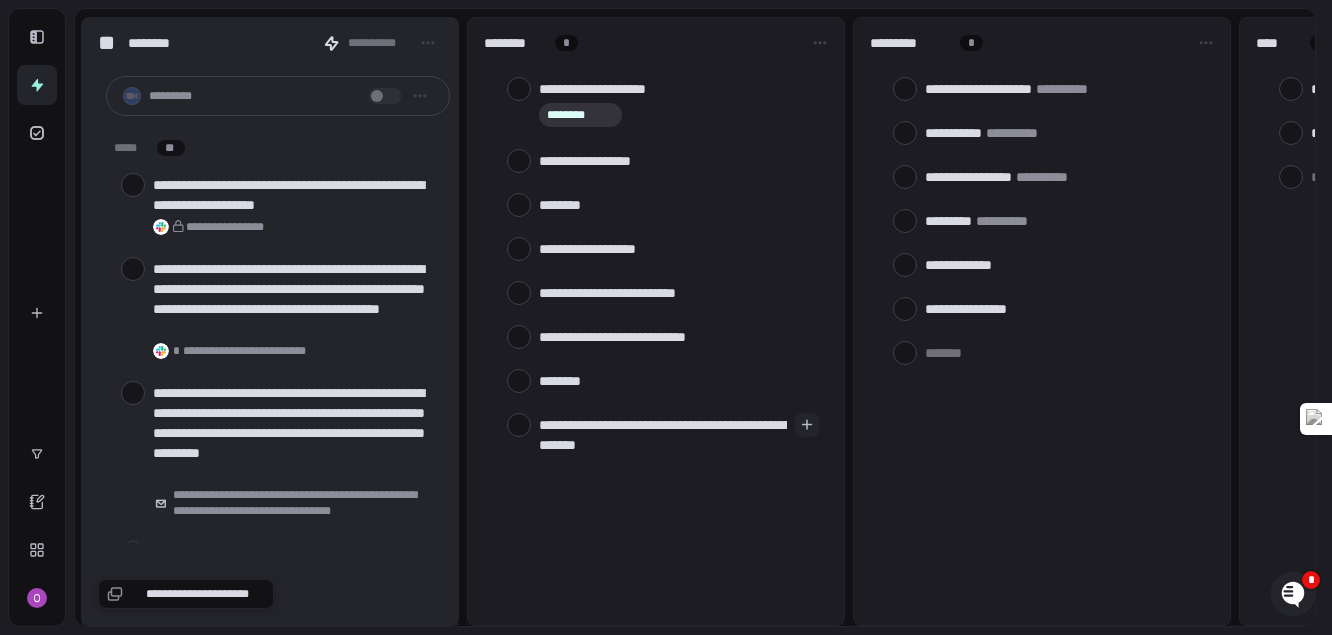 type on "**********" 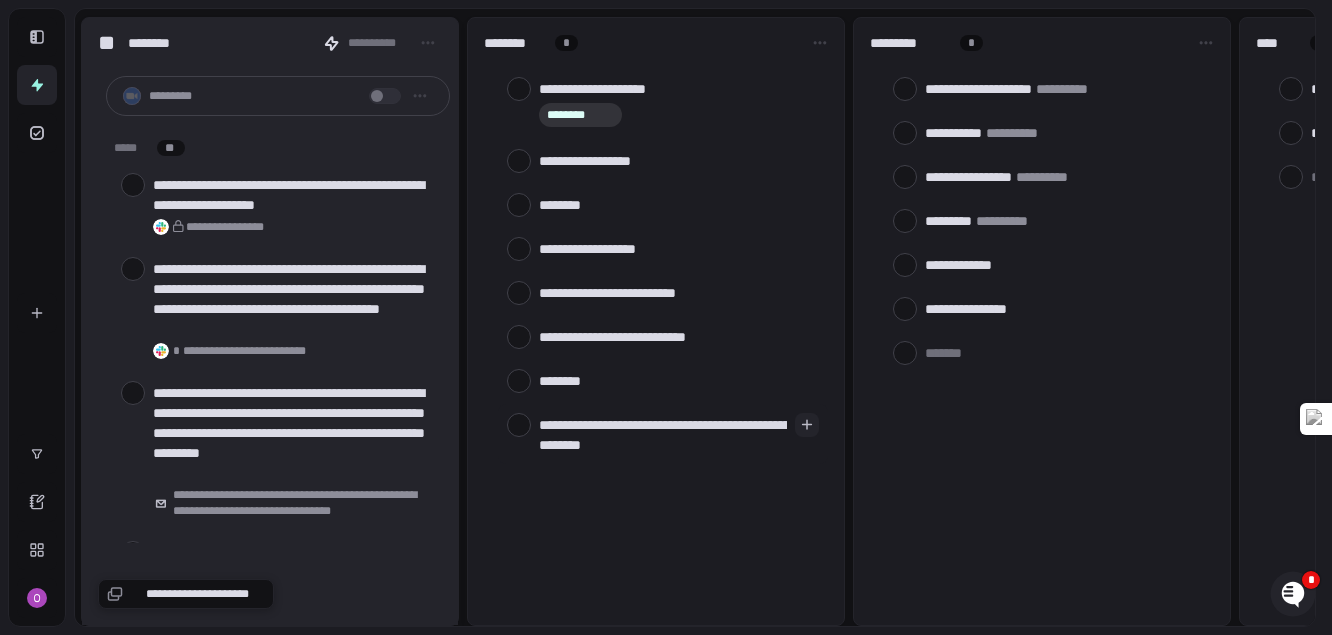 type on "*" 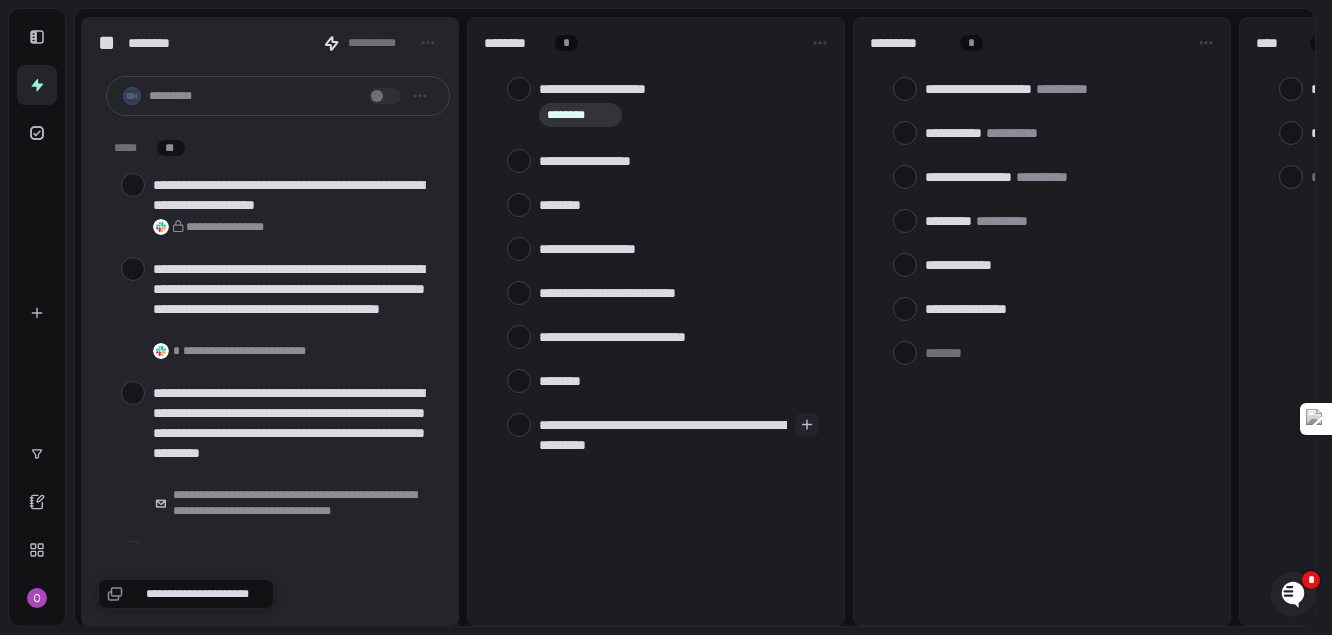type on "**********" 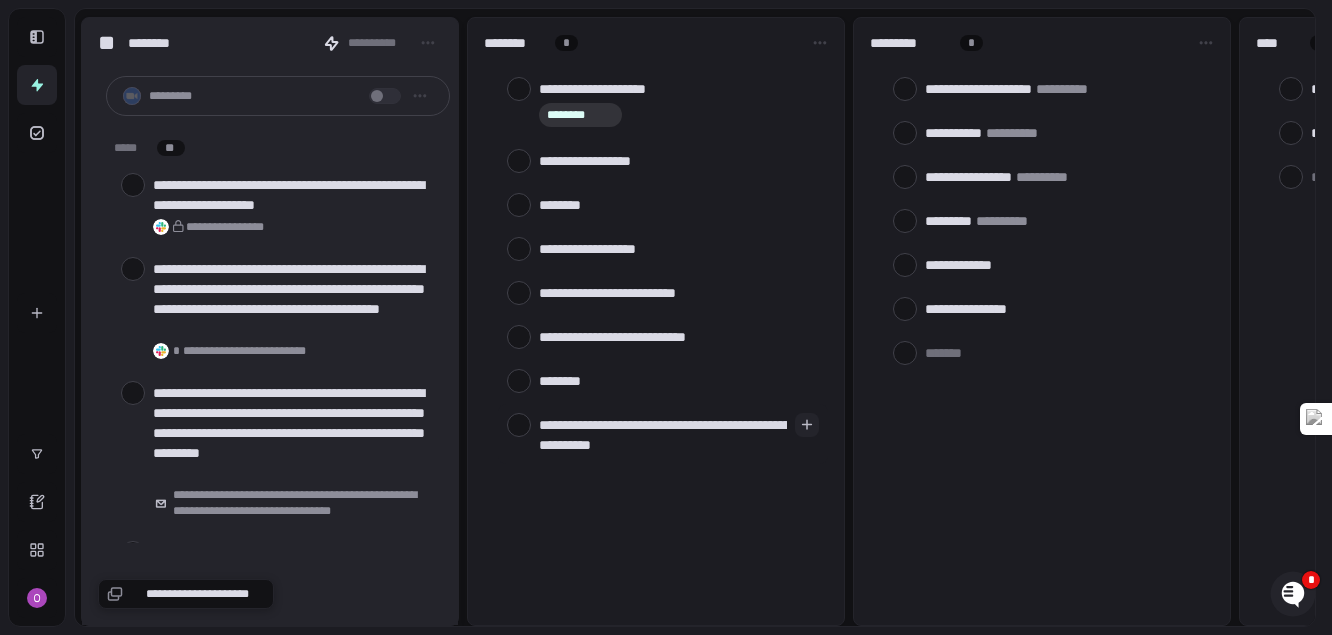 type 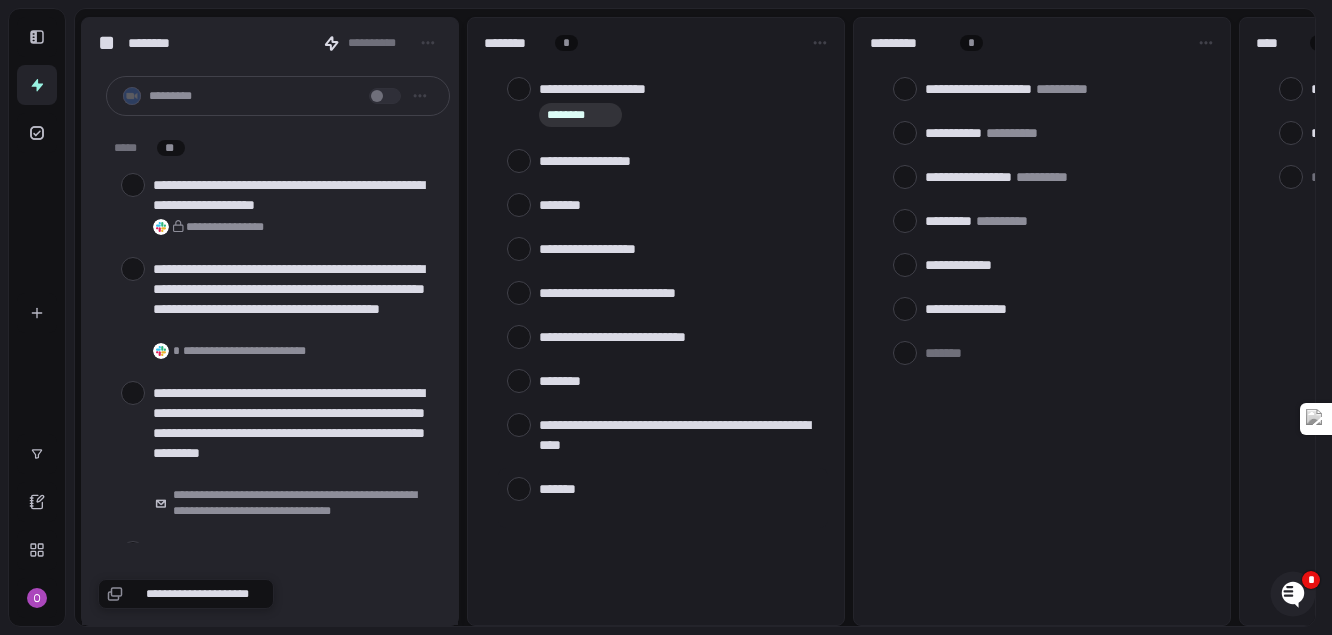 click at bounding box center [663, 498] 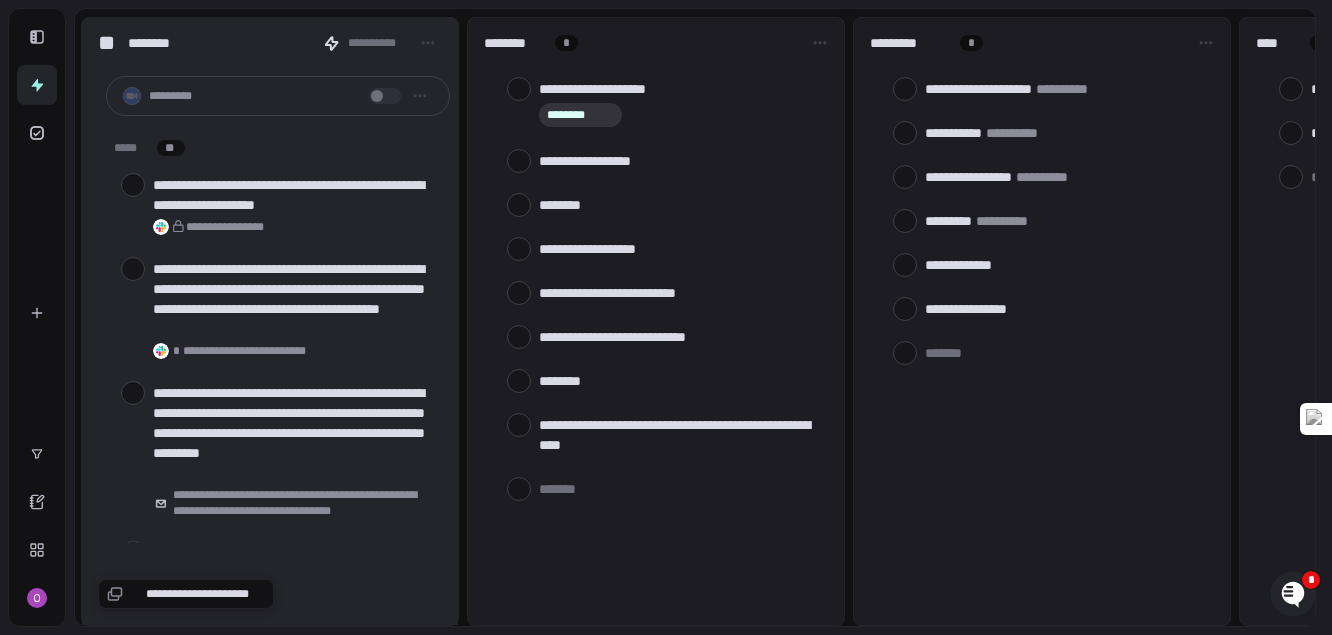 type on "*" 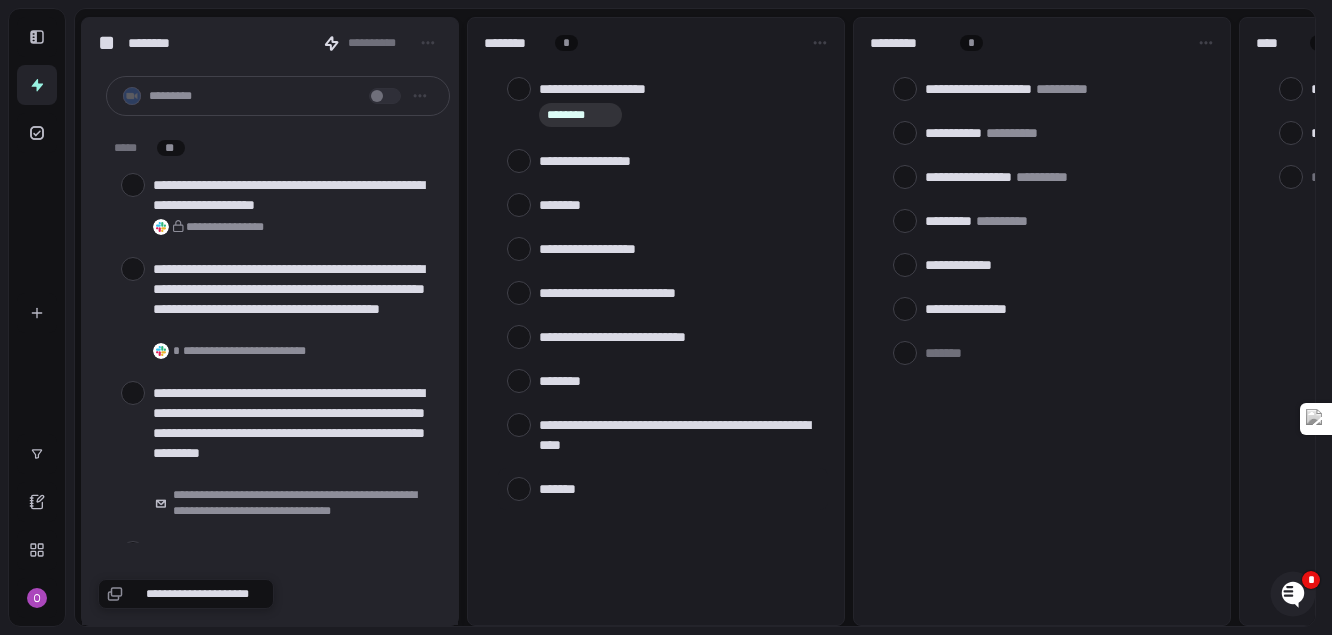 type on "*" 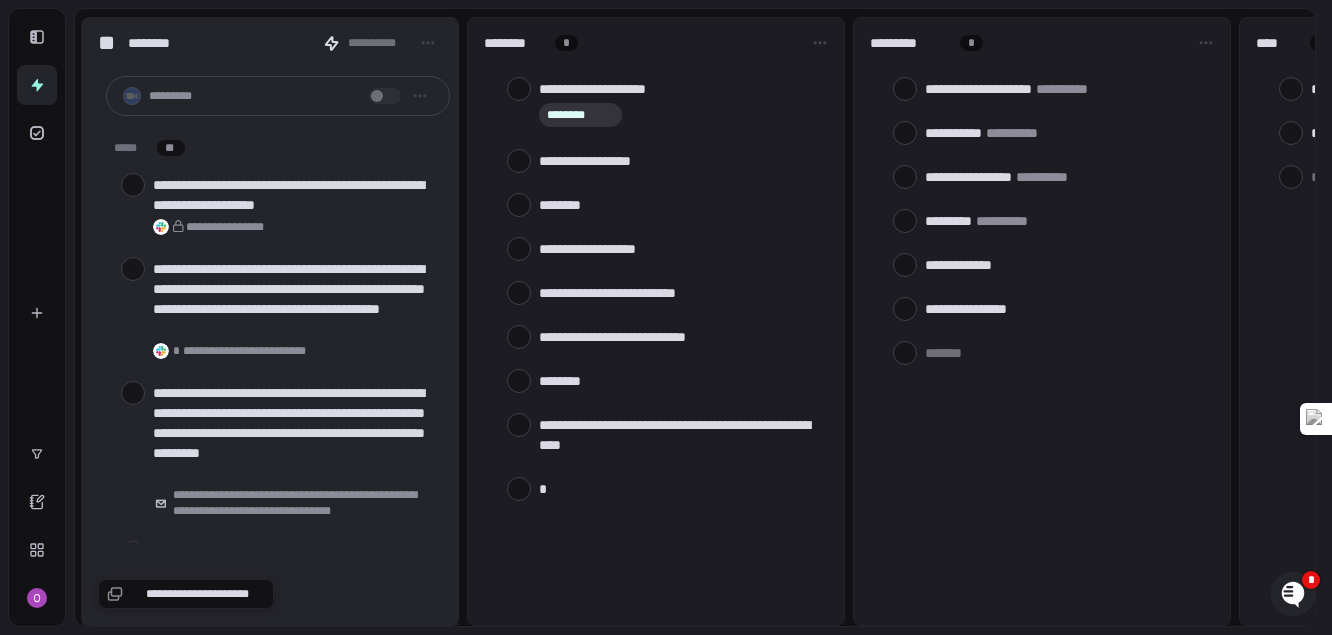 type on "**" 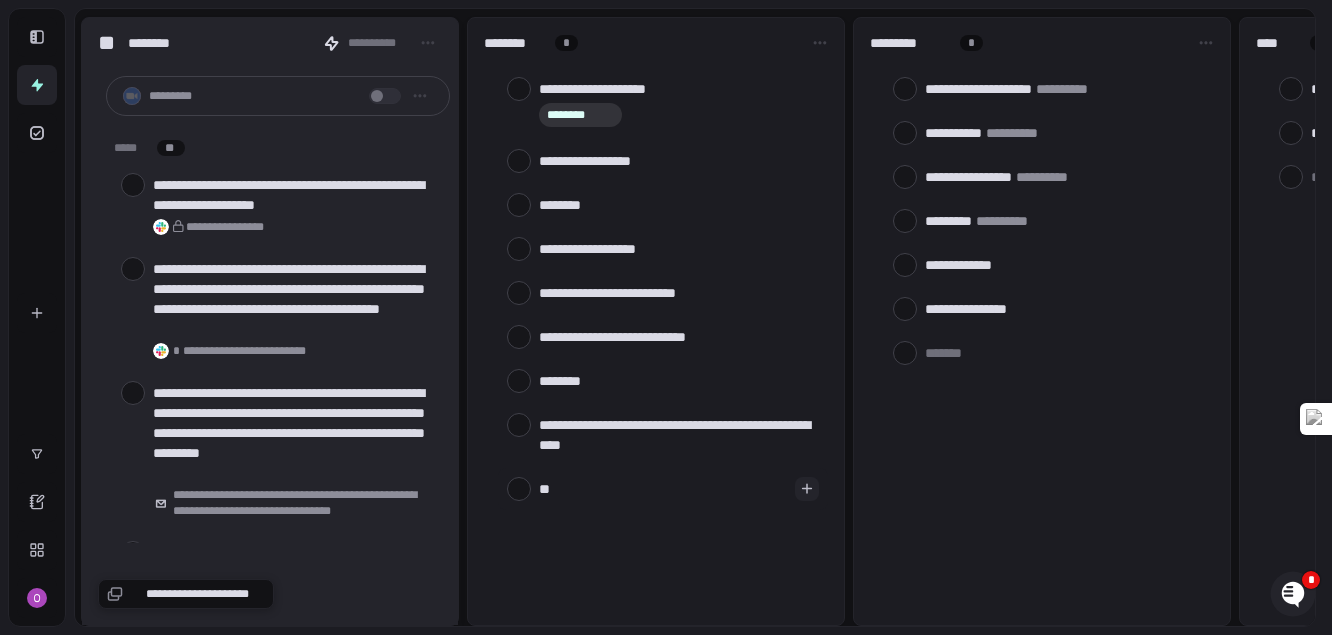 type on "***" 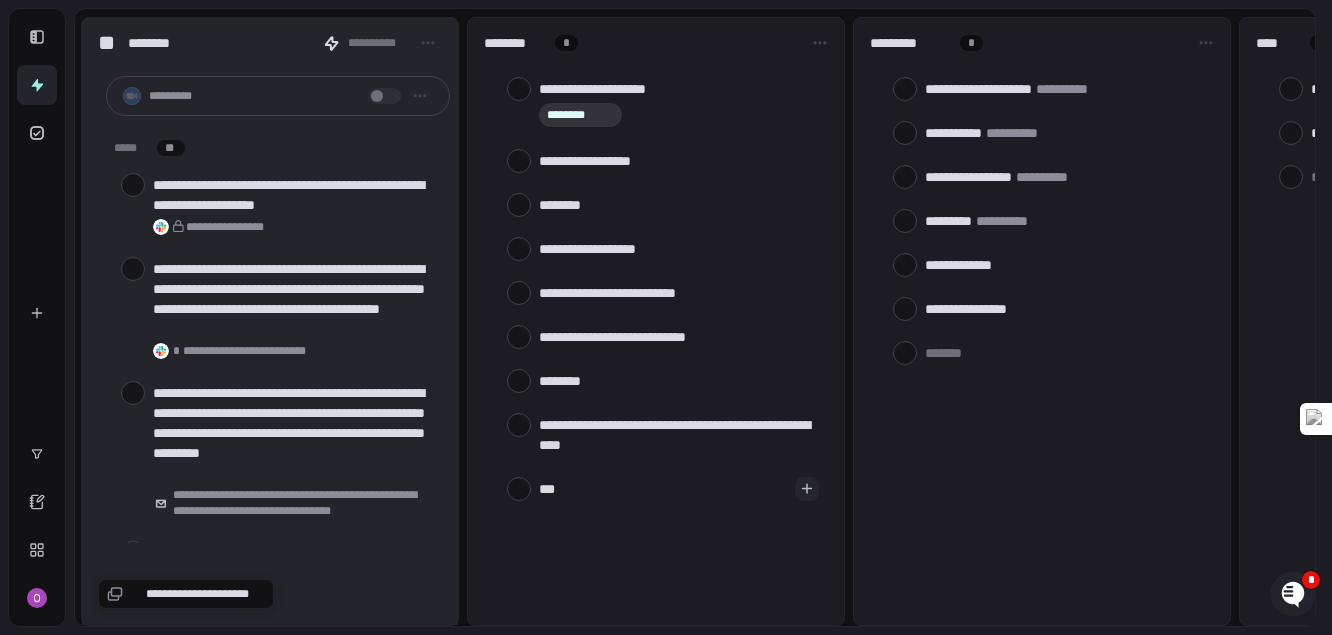 type on "****" 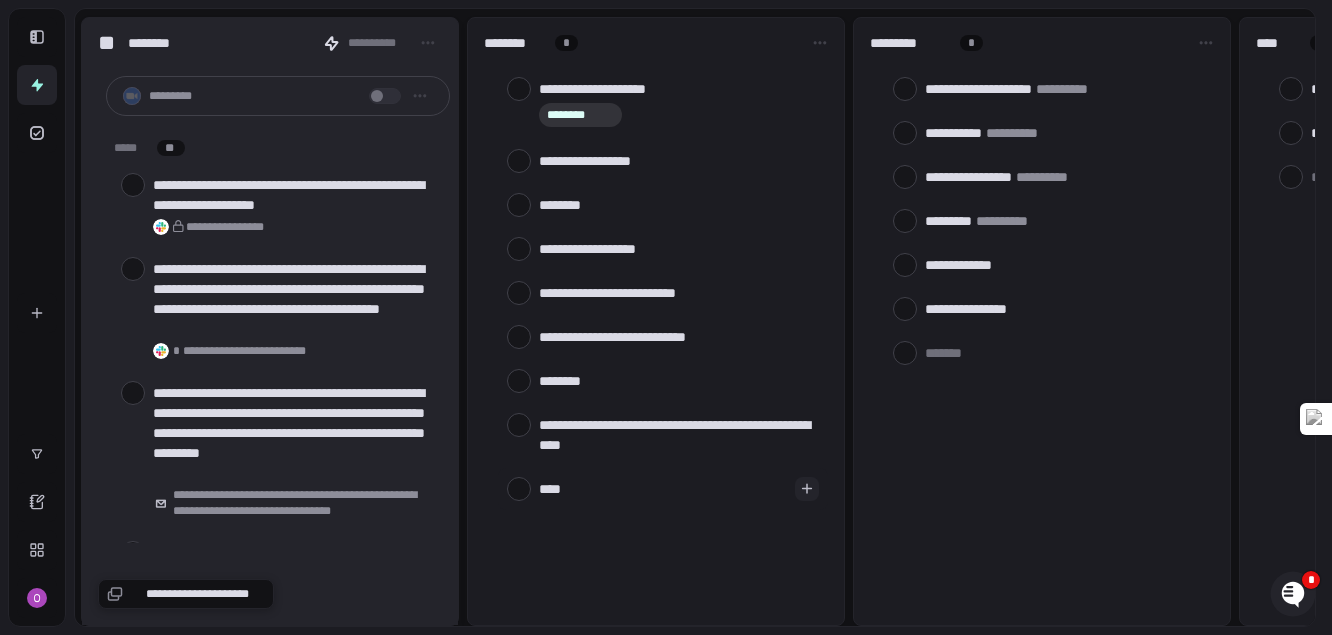 type on "****" 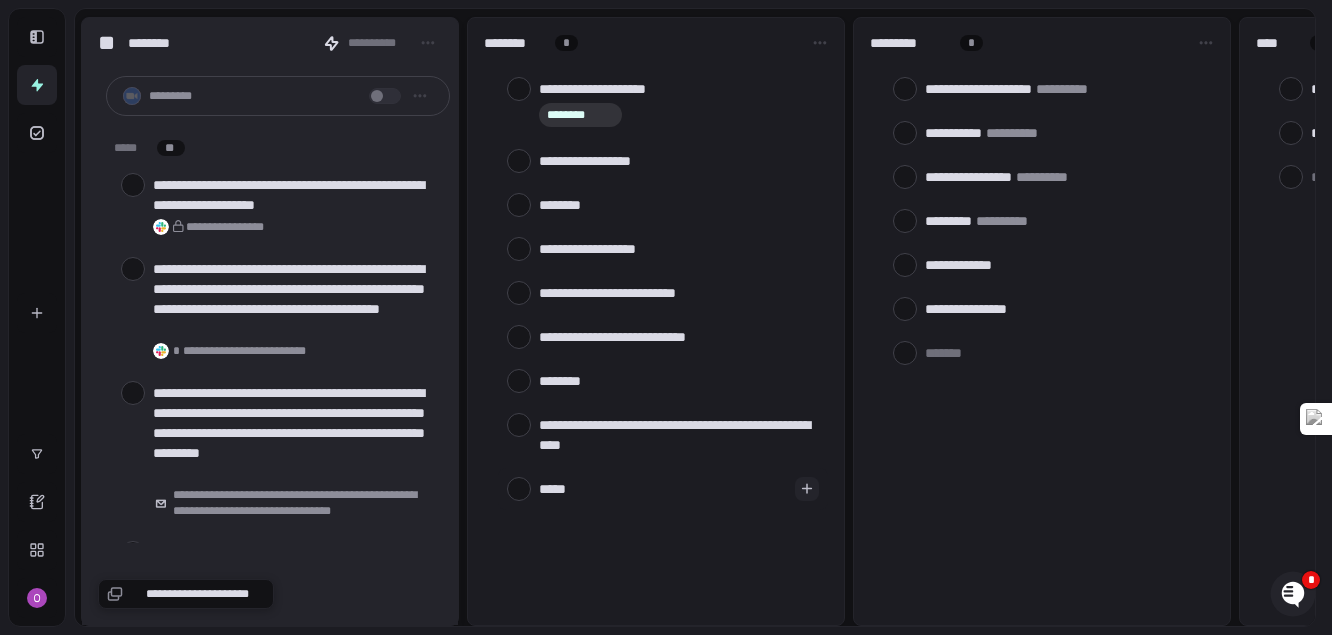 type on "******" 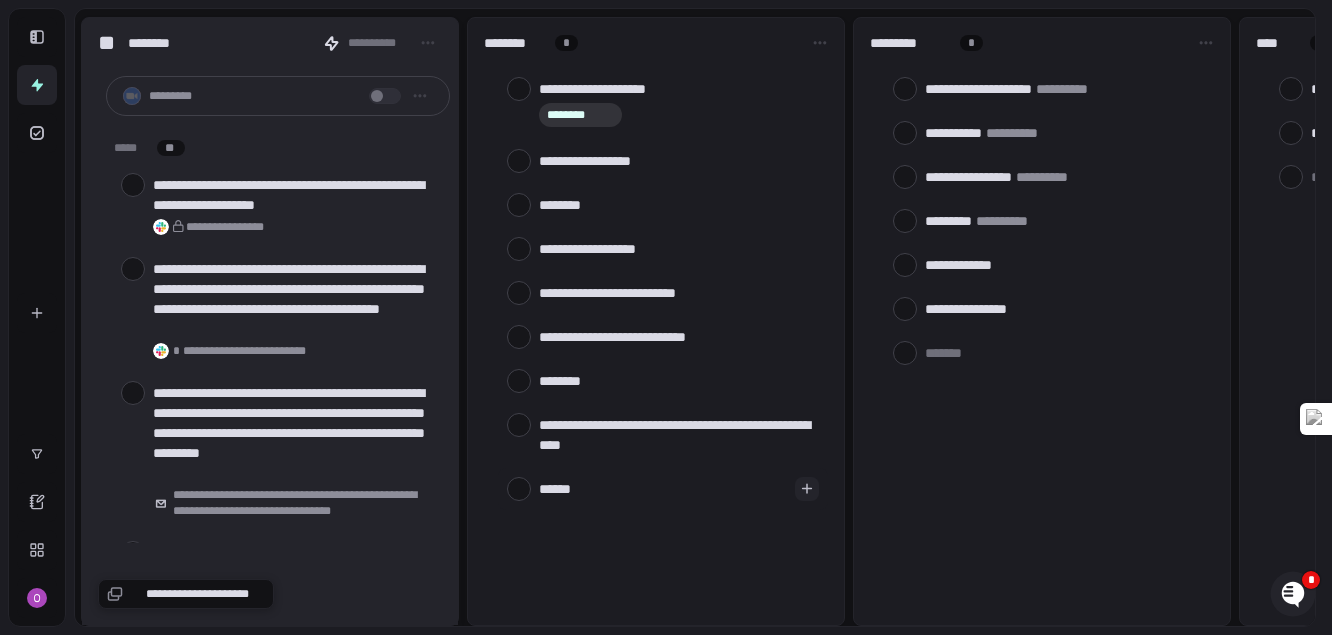 type on "*******" 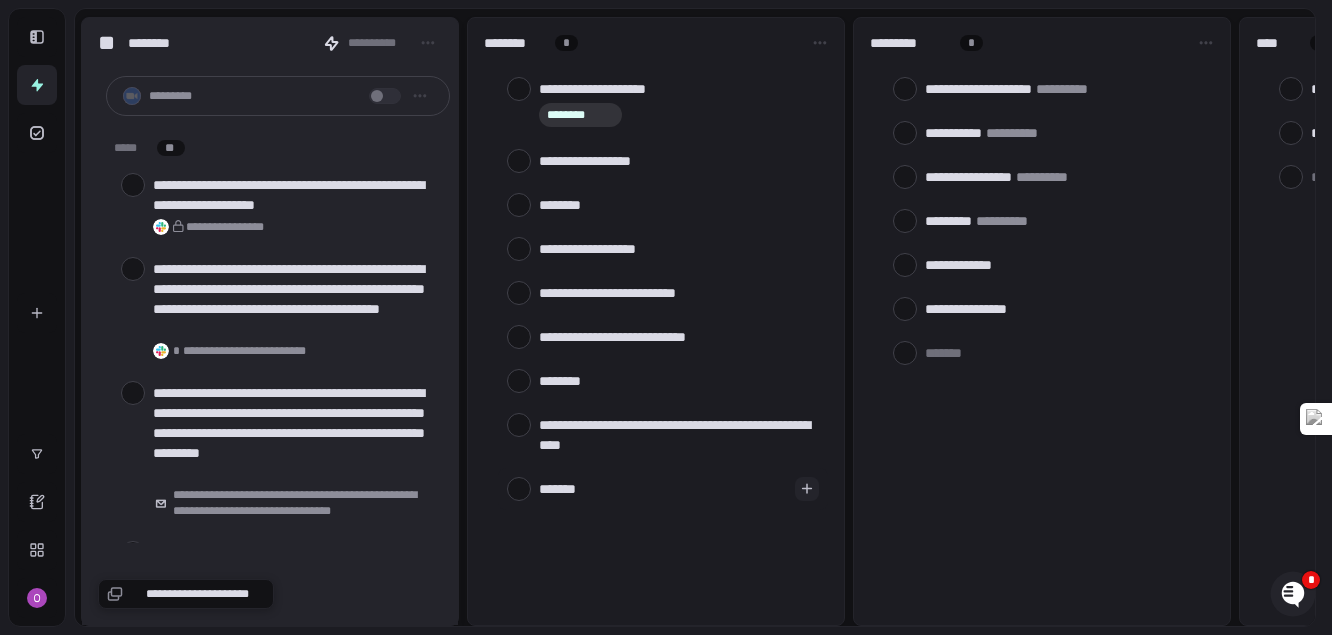 type on "********" 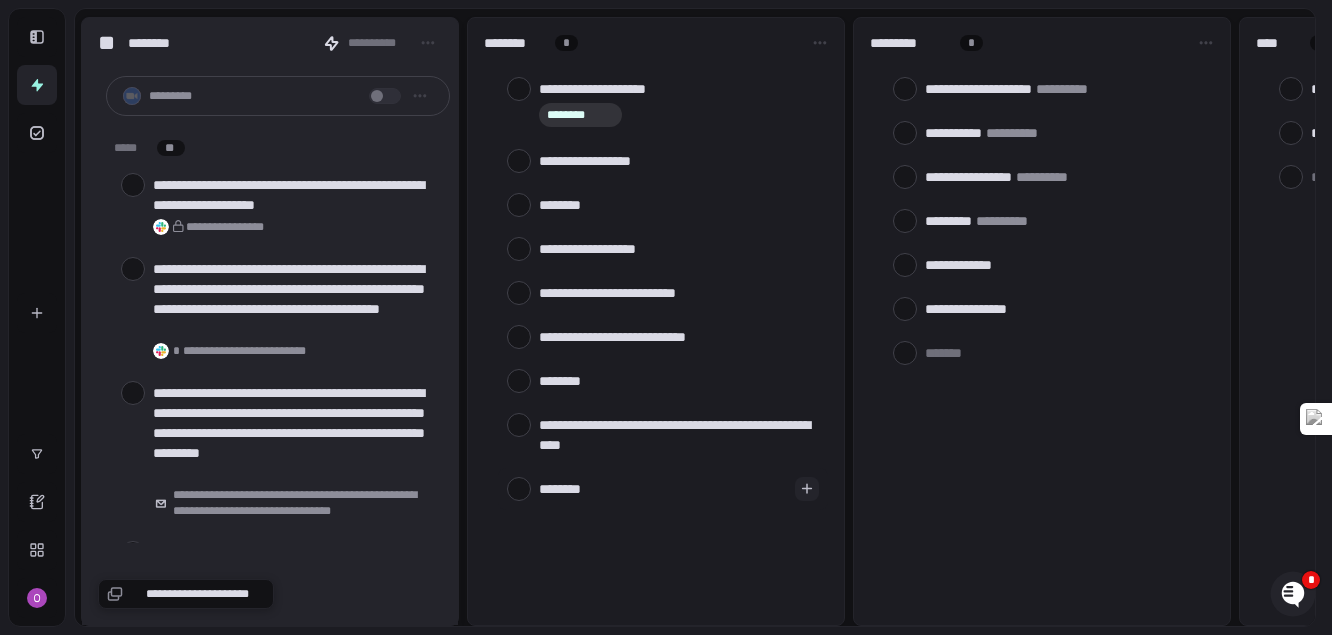 type on "********" 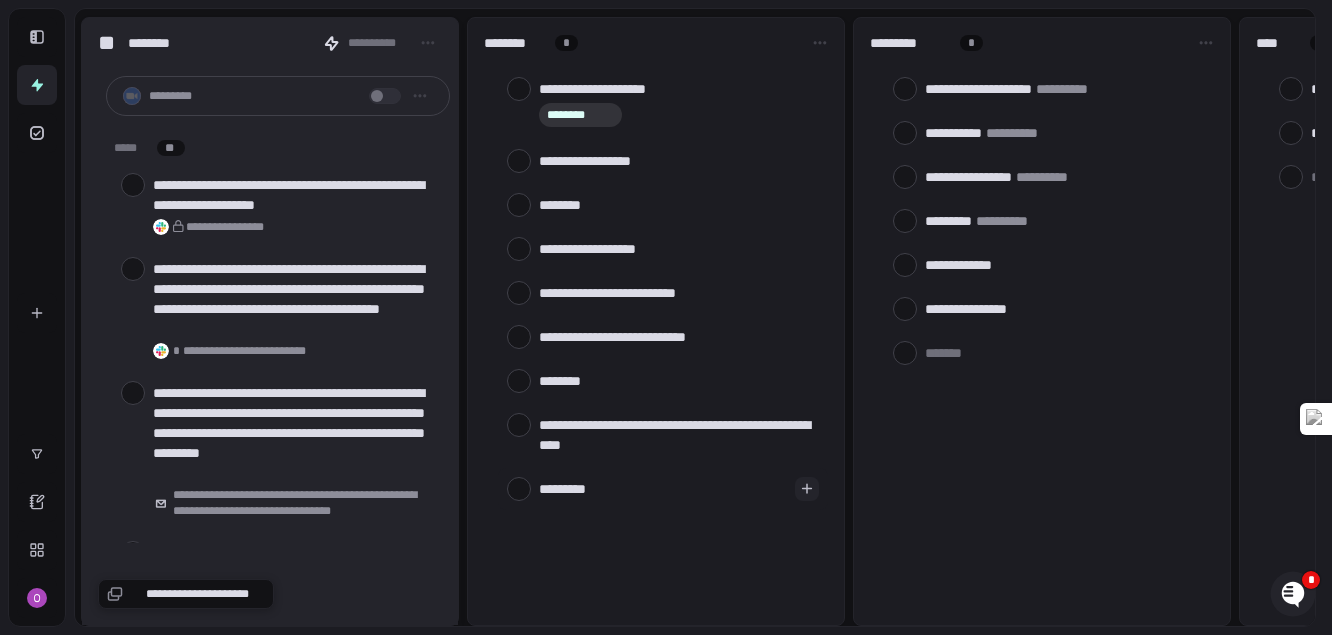 type 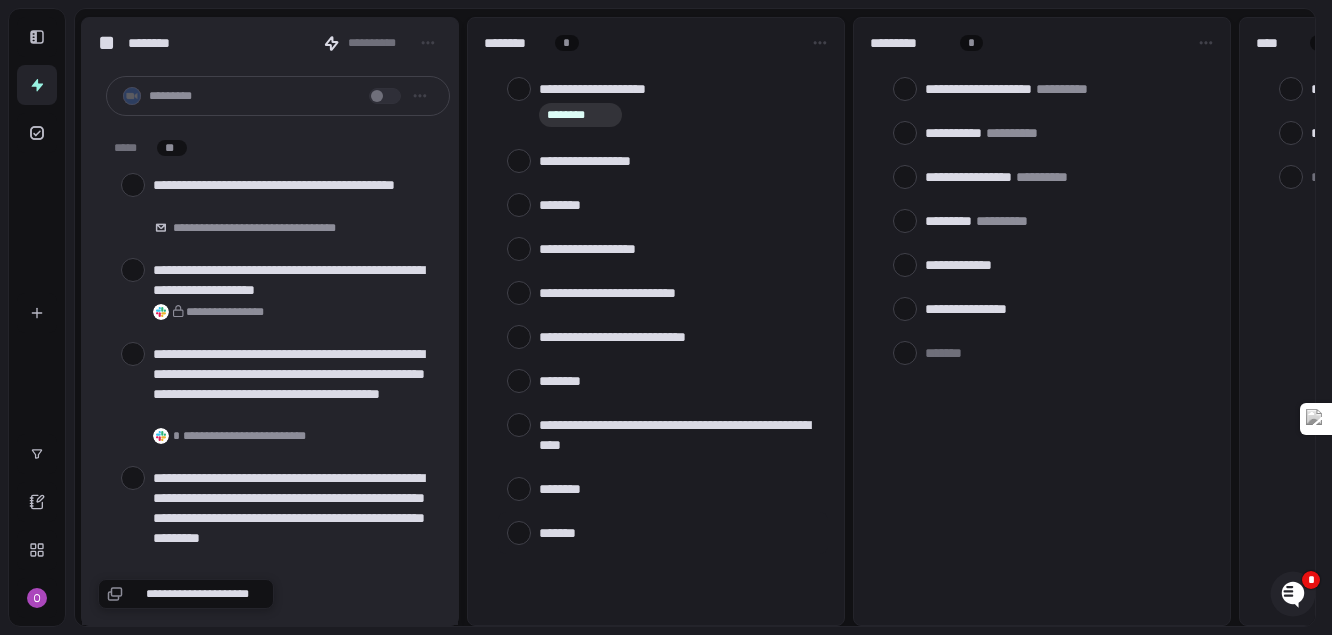 click at bounding box center (679, 532) 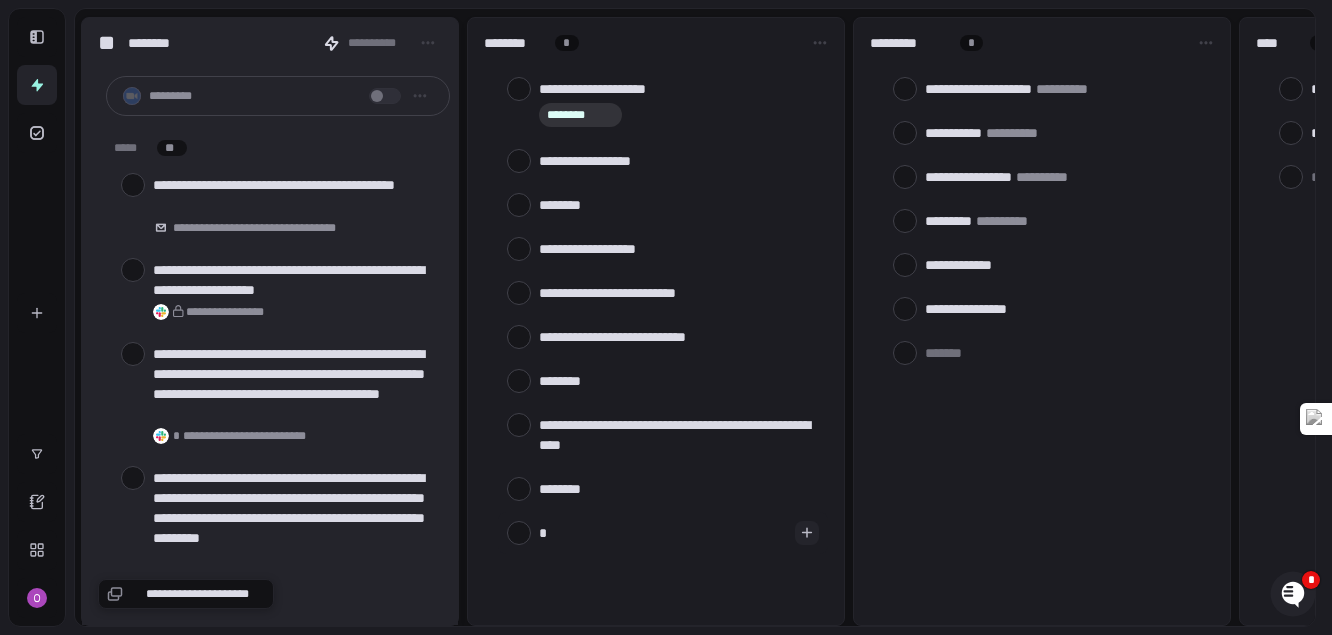 type on "**" 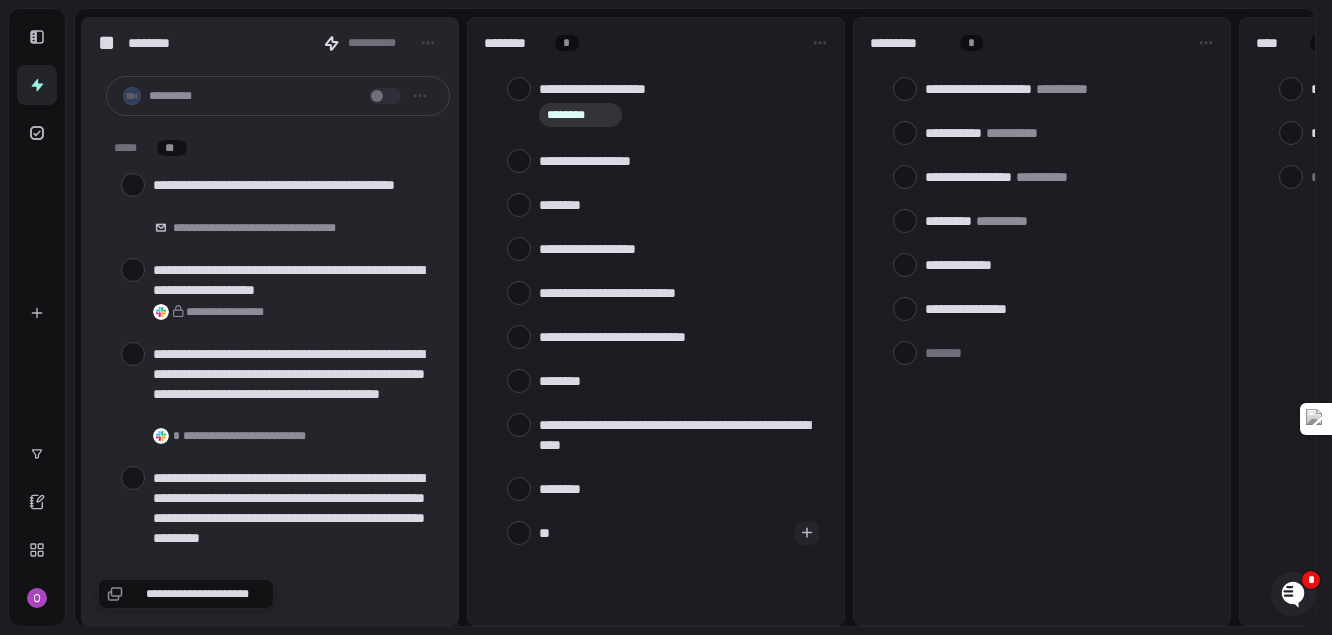 type on "***" 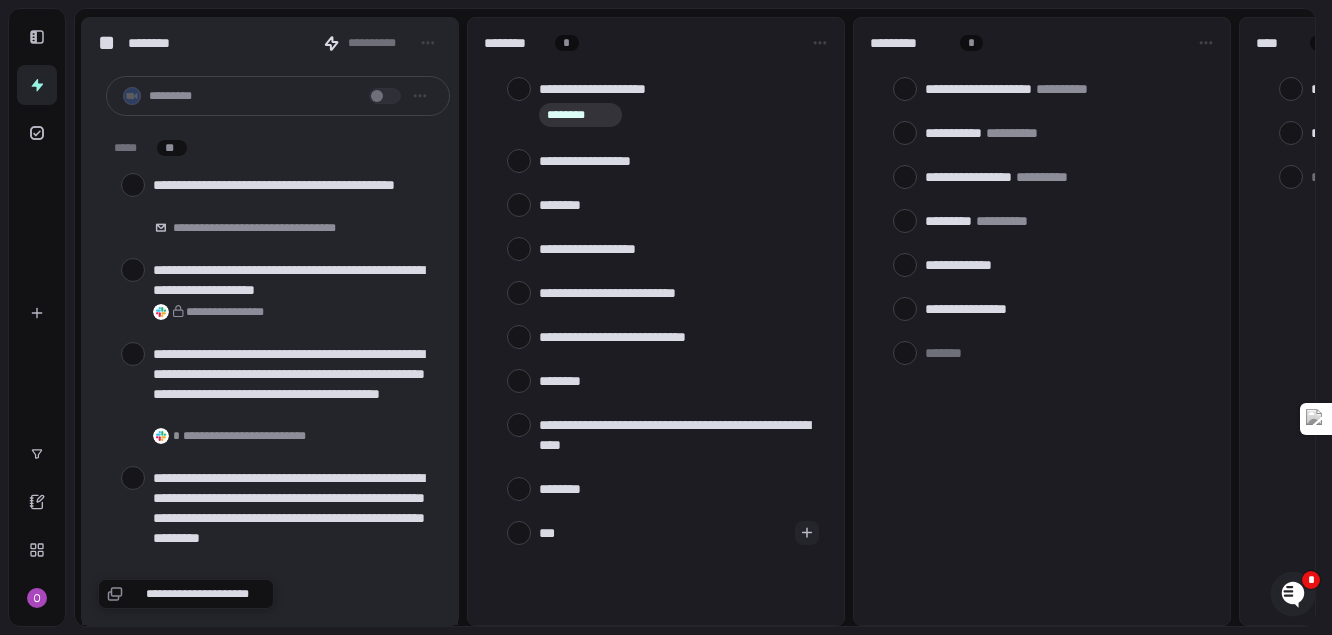type on "****" 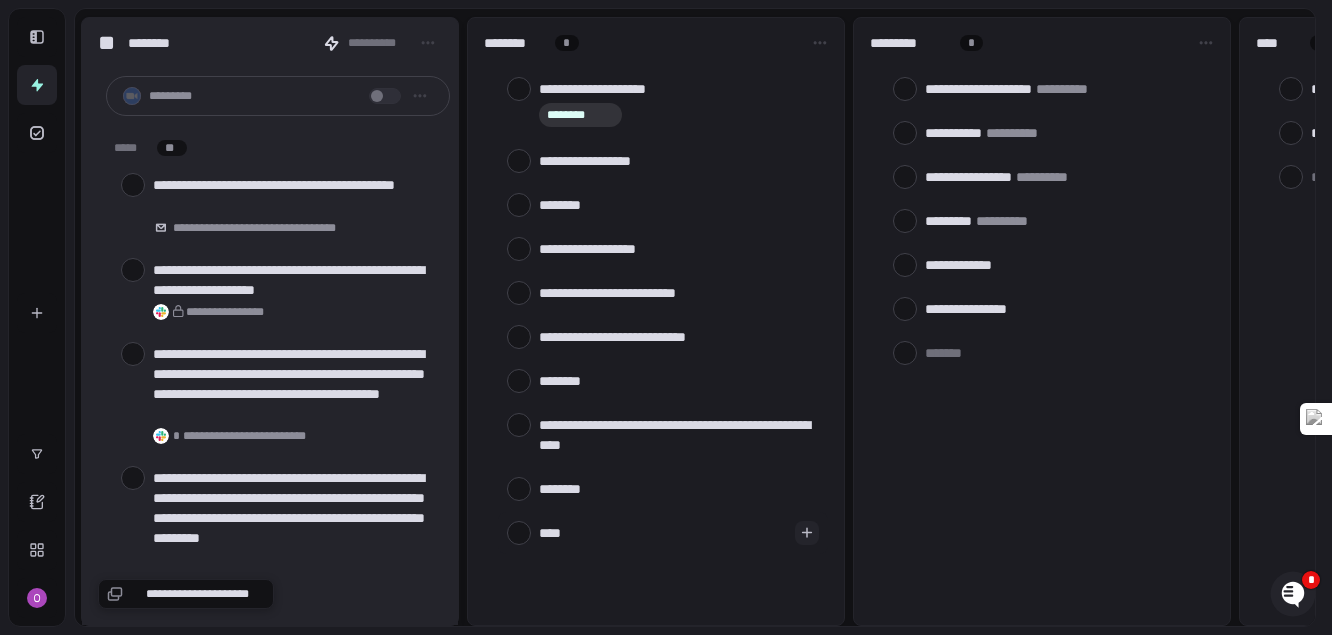 type on "*****" 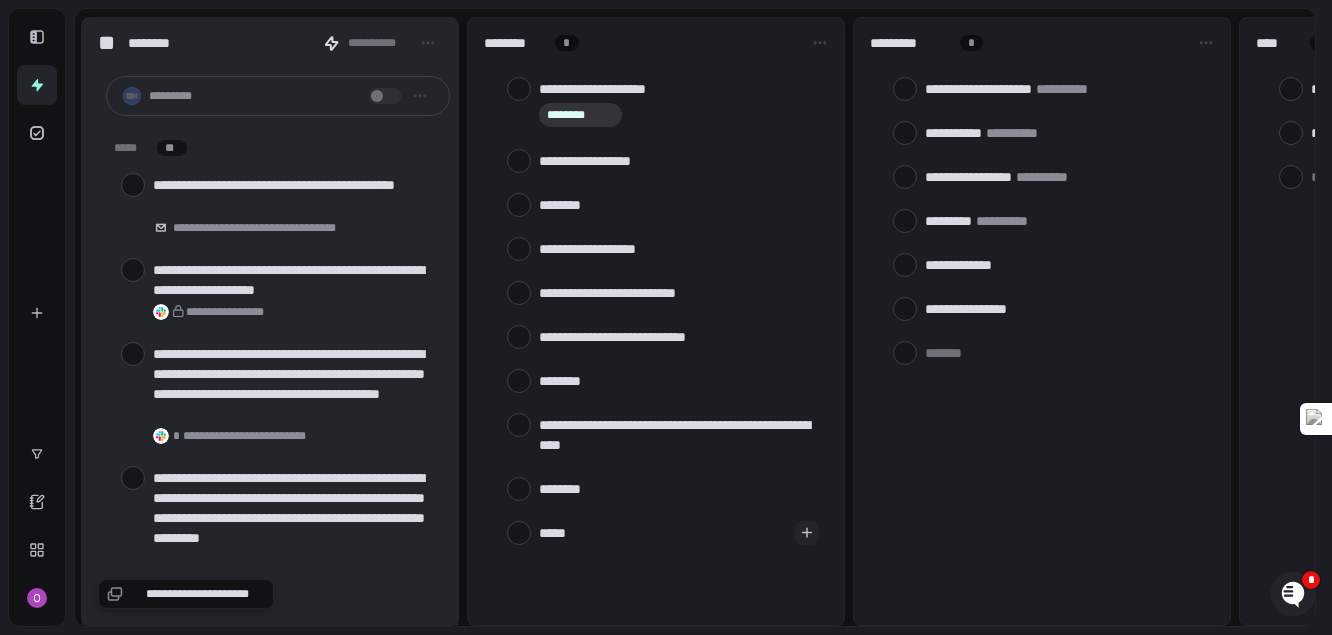 type on "*" 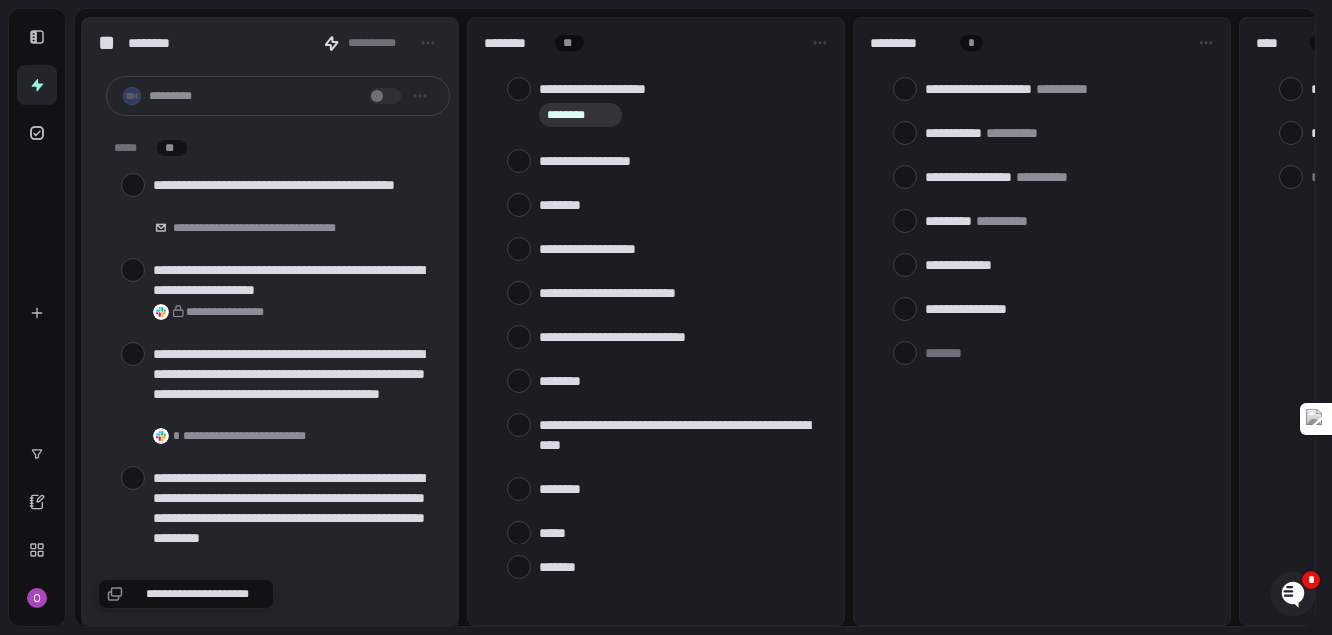 scroll, scrollTop: 10, scrollLeft: 0, axis: vertical 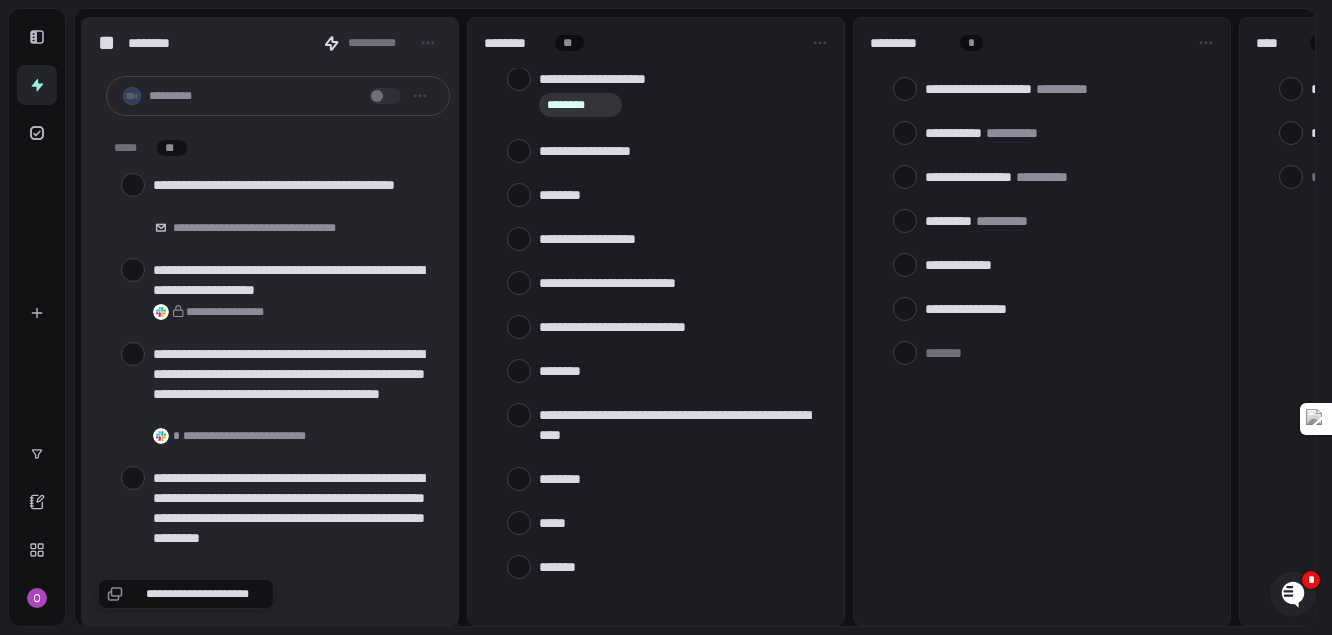 type on "*" 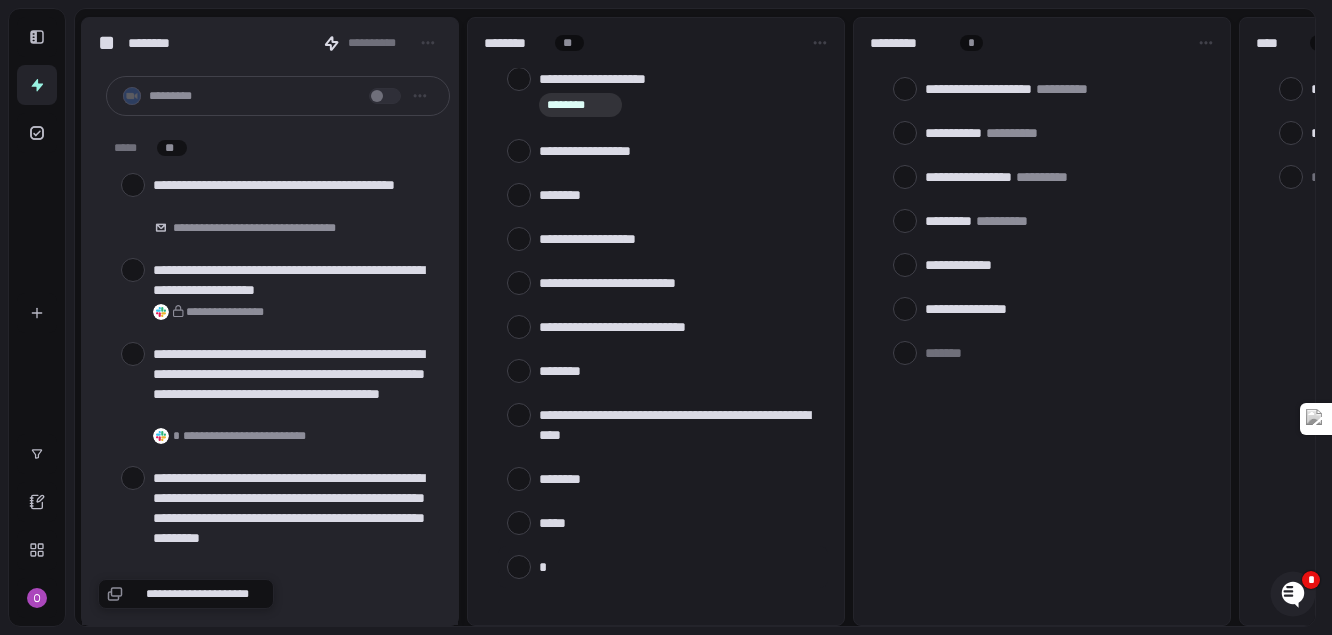 type on "**" 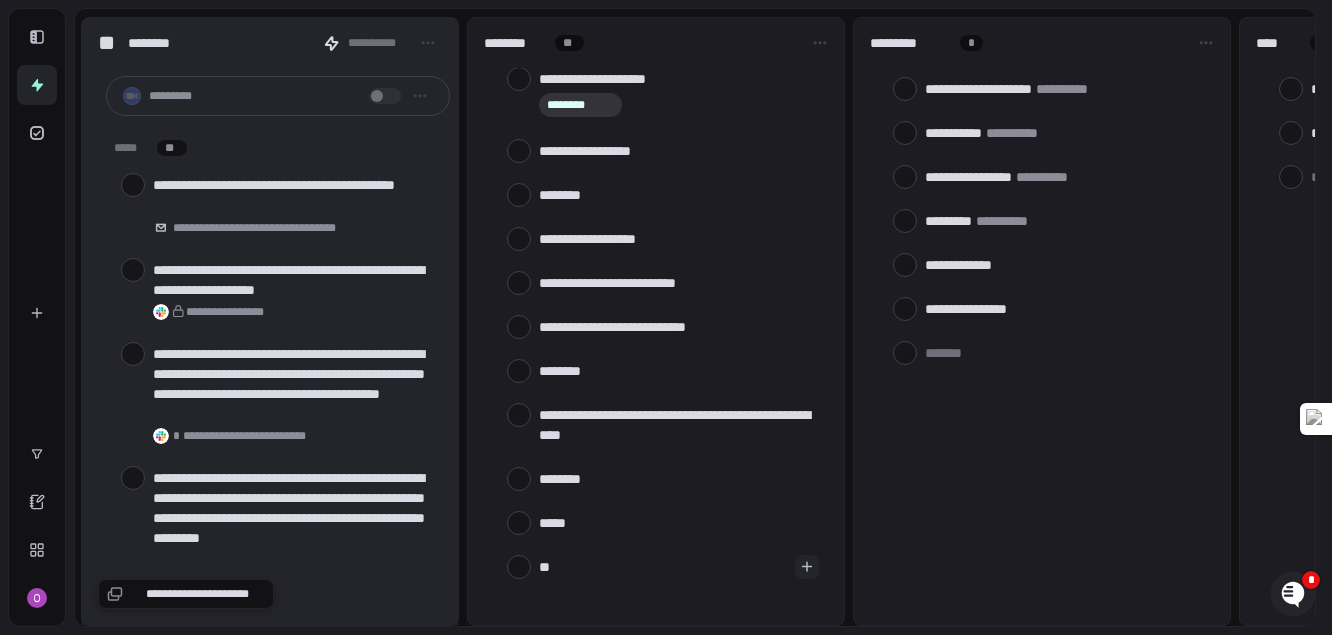 type on "***" 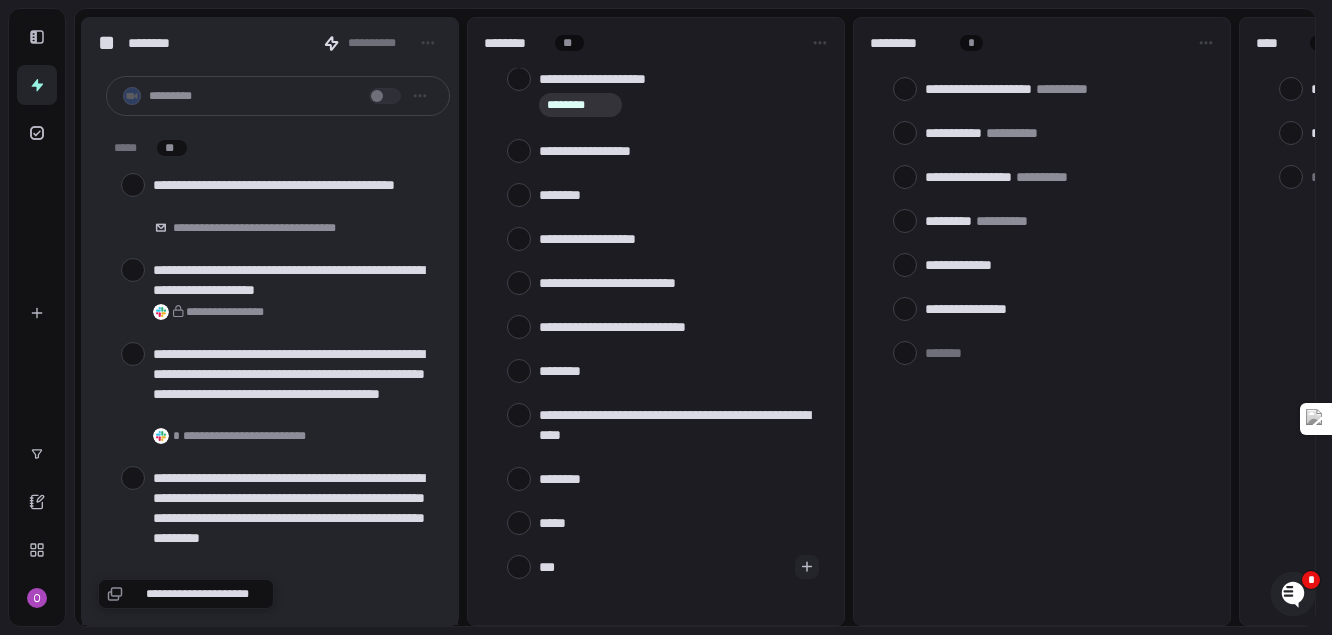 type on "*" 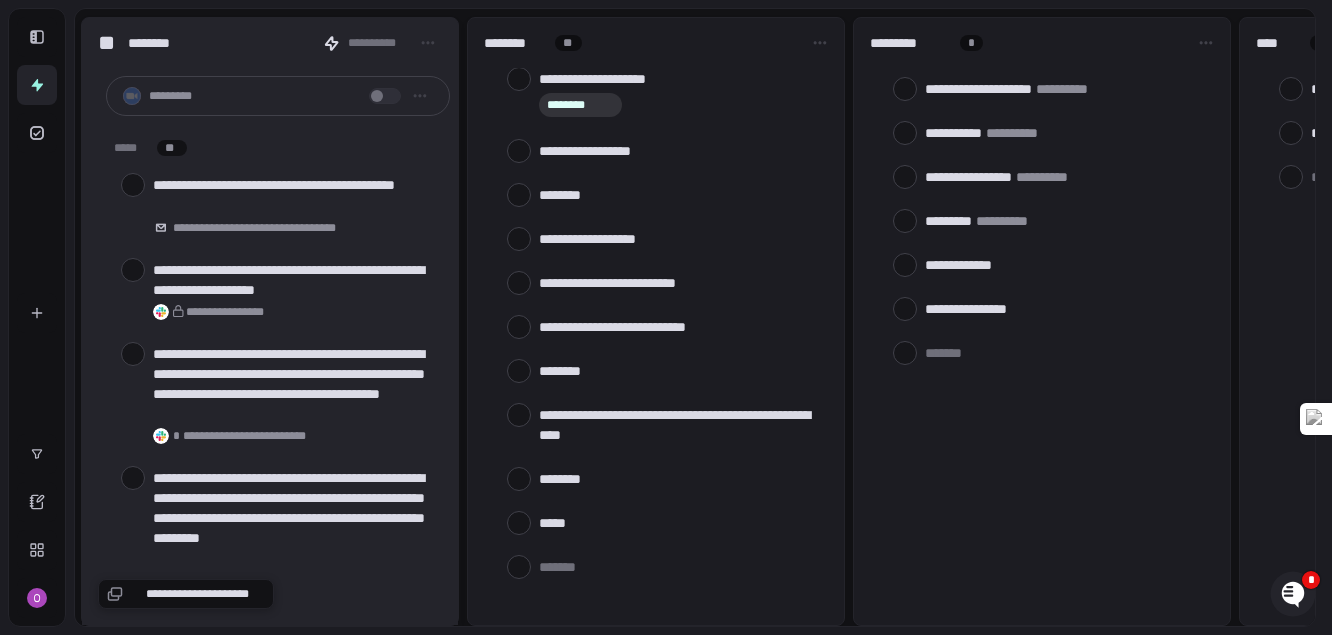 scroll, scrollTop: 54, scrollLeft: 0, axis: vertical 